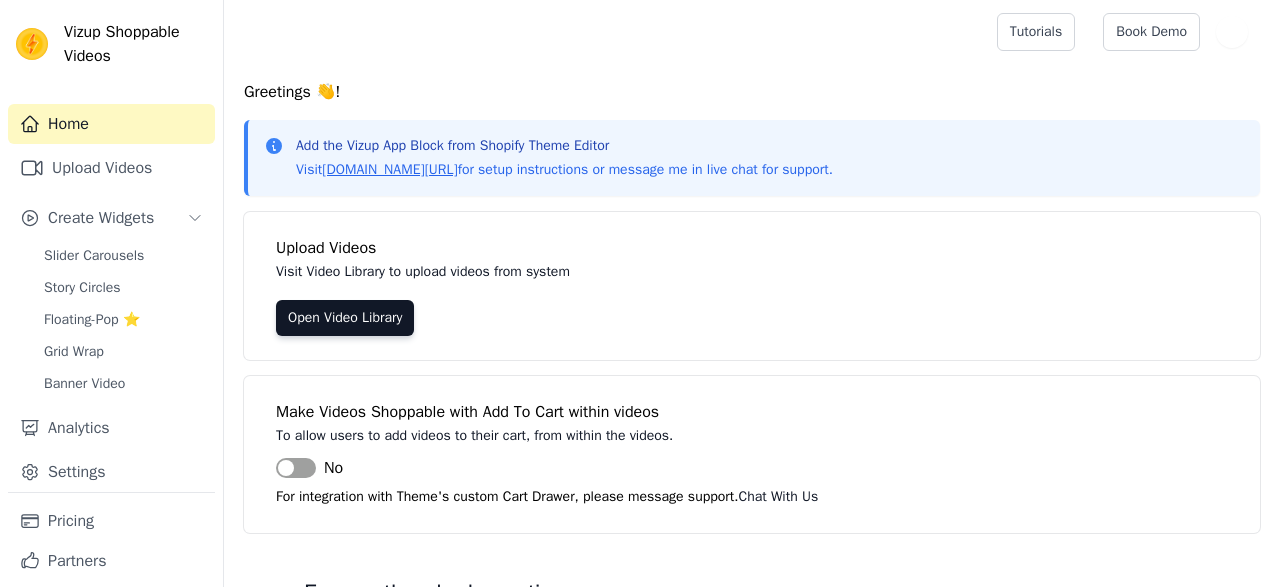 scroll, scrollTop: 0, scrollLeft: 0, axis: both 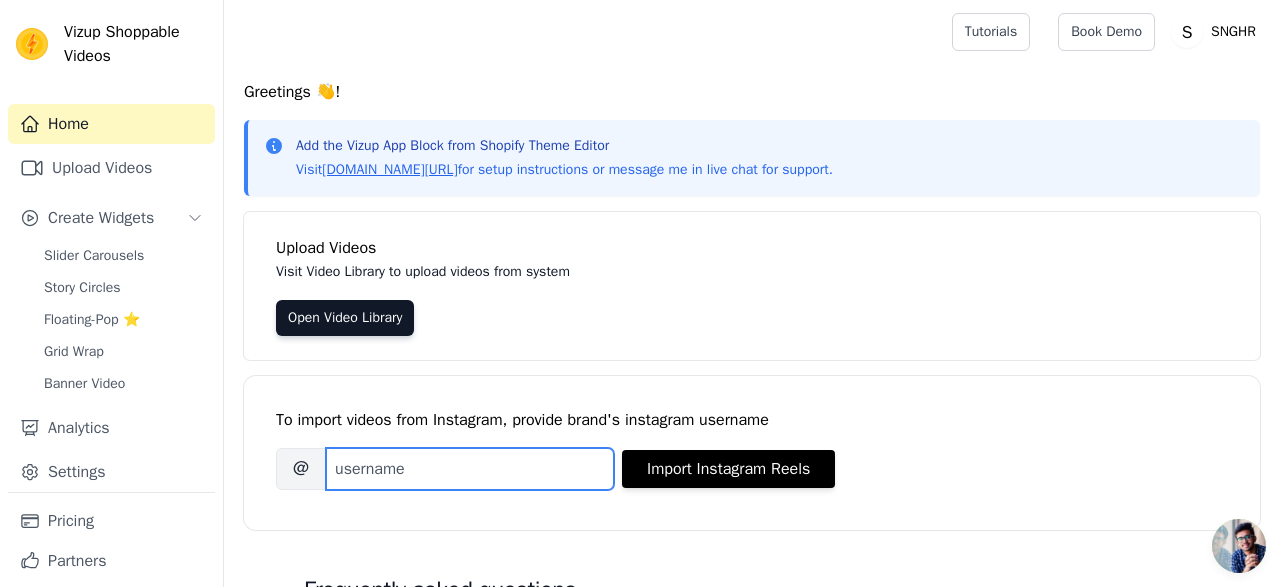 click on "Brand's Instagram Username" at bounding box center (470, 469) 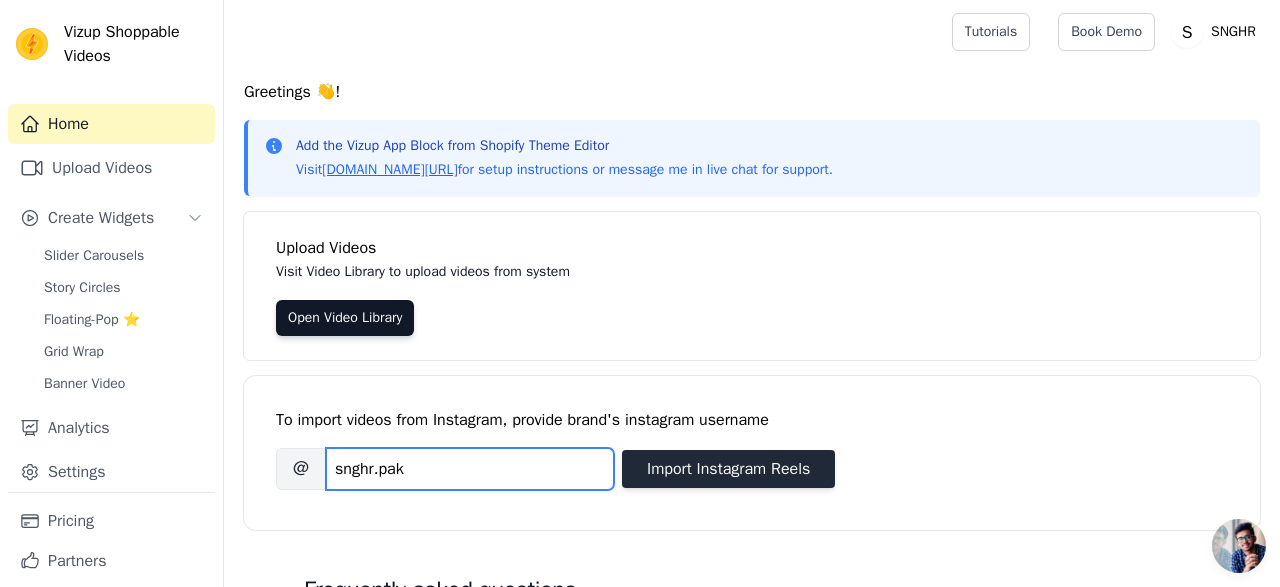 type on "snghr.pak" 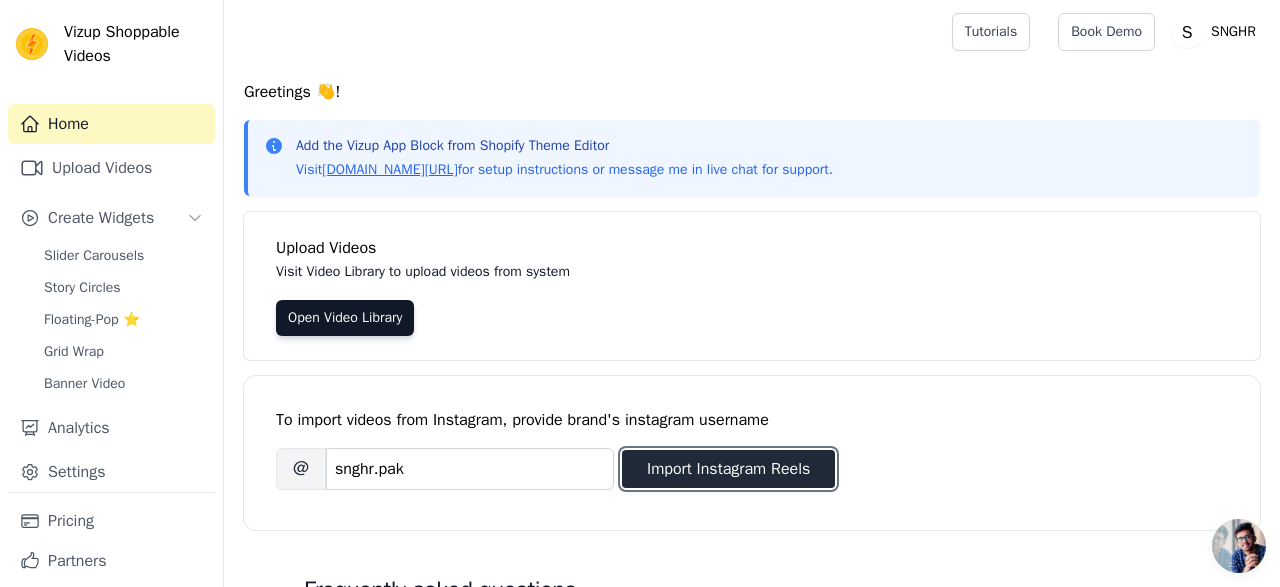 click on "Import Instagram Reels" at bounding box center (728, 469) 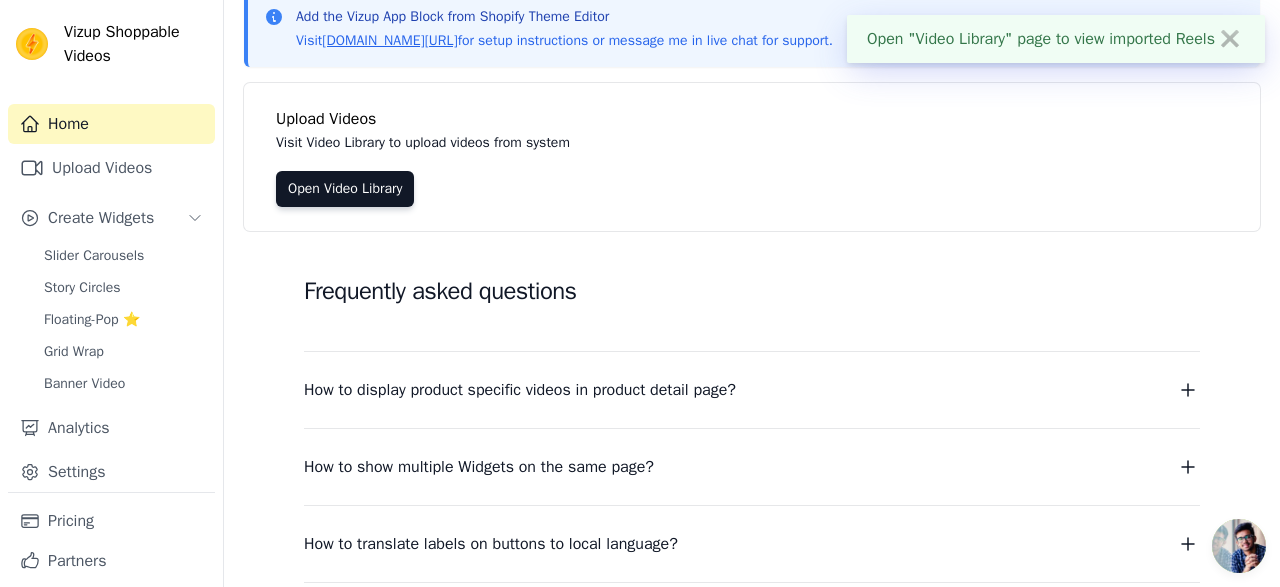 scroll, scrollTop: 0, scrollLeft: 0, axis: both 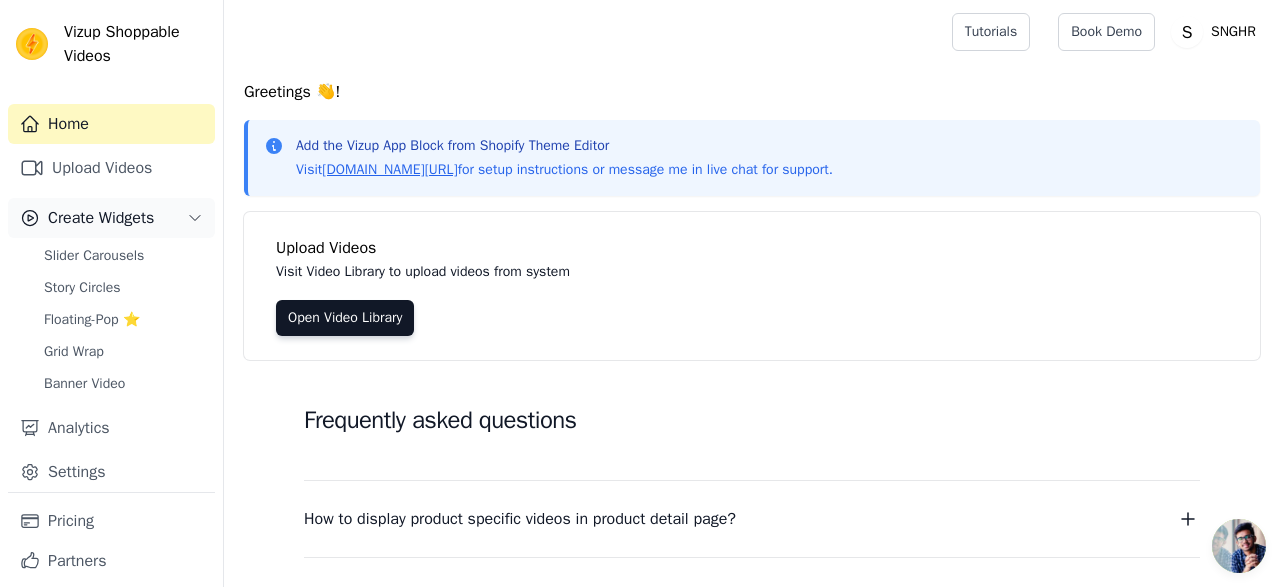 click on "Create Widgets" at bounding box center [101, 218] 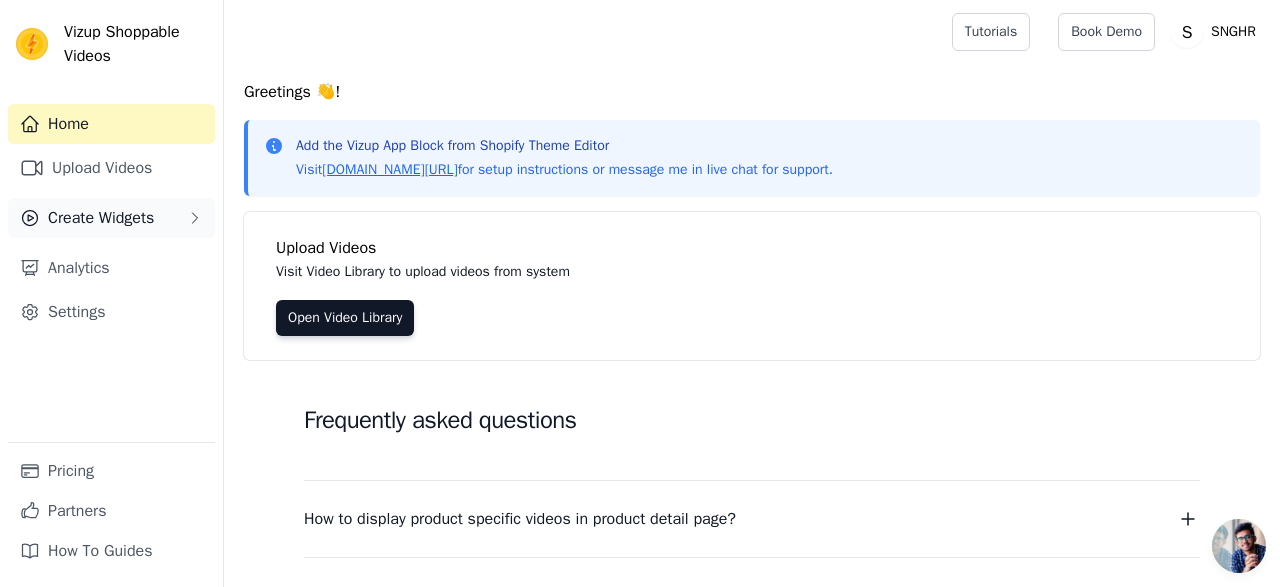 click on "Create Widgets" at bounding box center (101, 218) 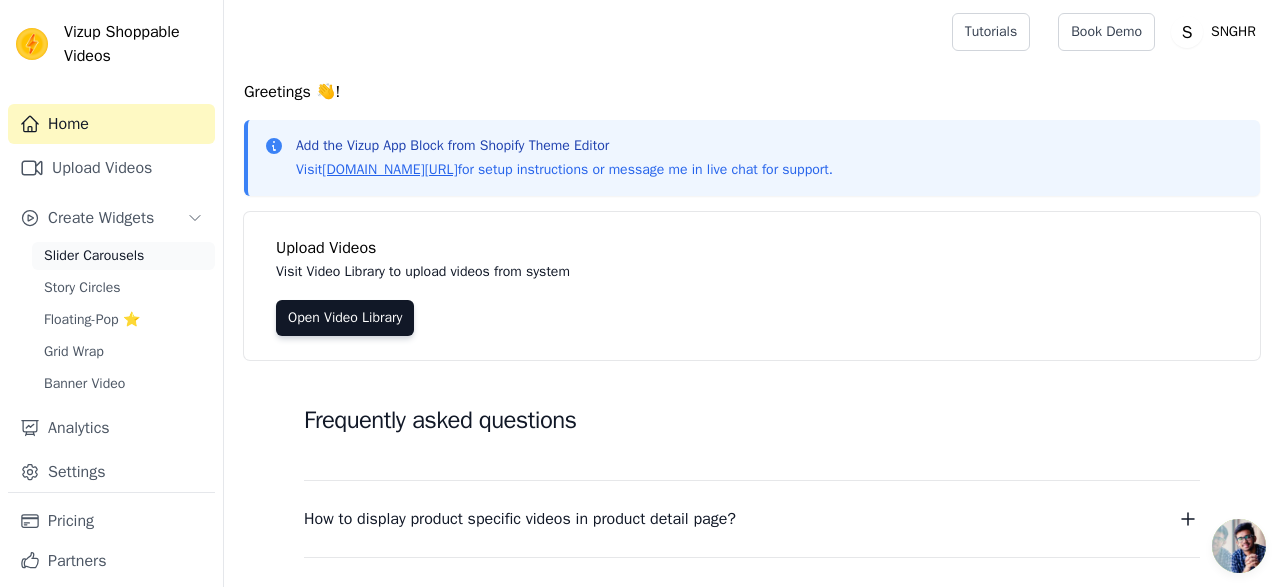 click on "Slider Carousels" at bounding box center [123, 256] 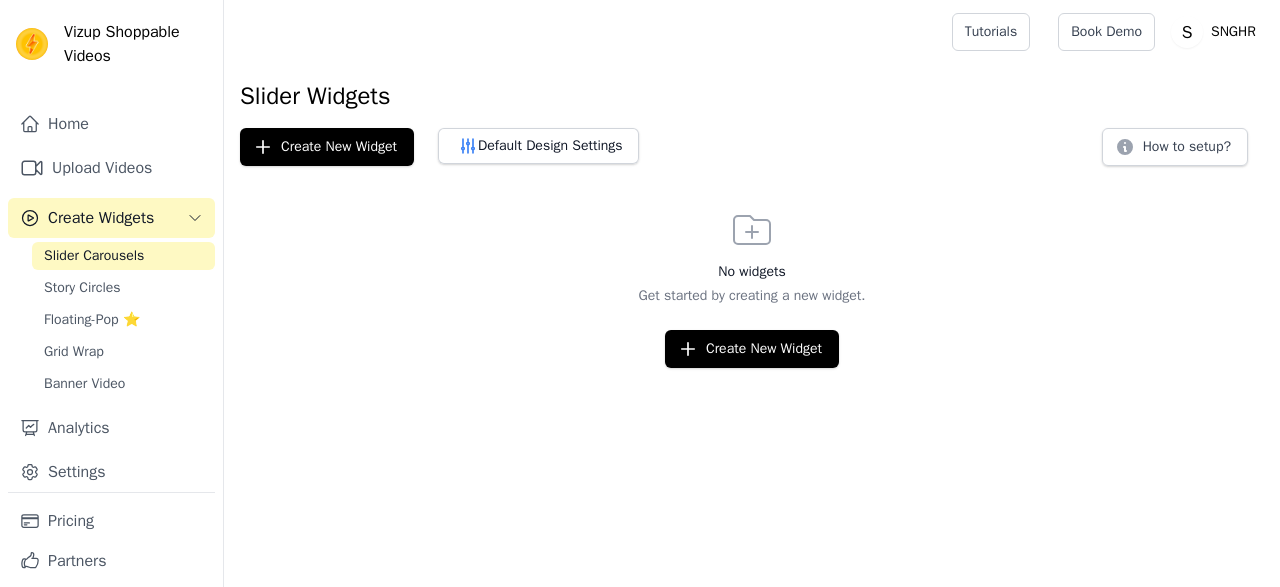 scroll, scrollTop: 0, scrollLeft: 0, axis: both 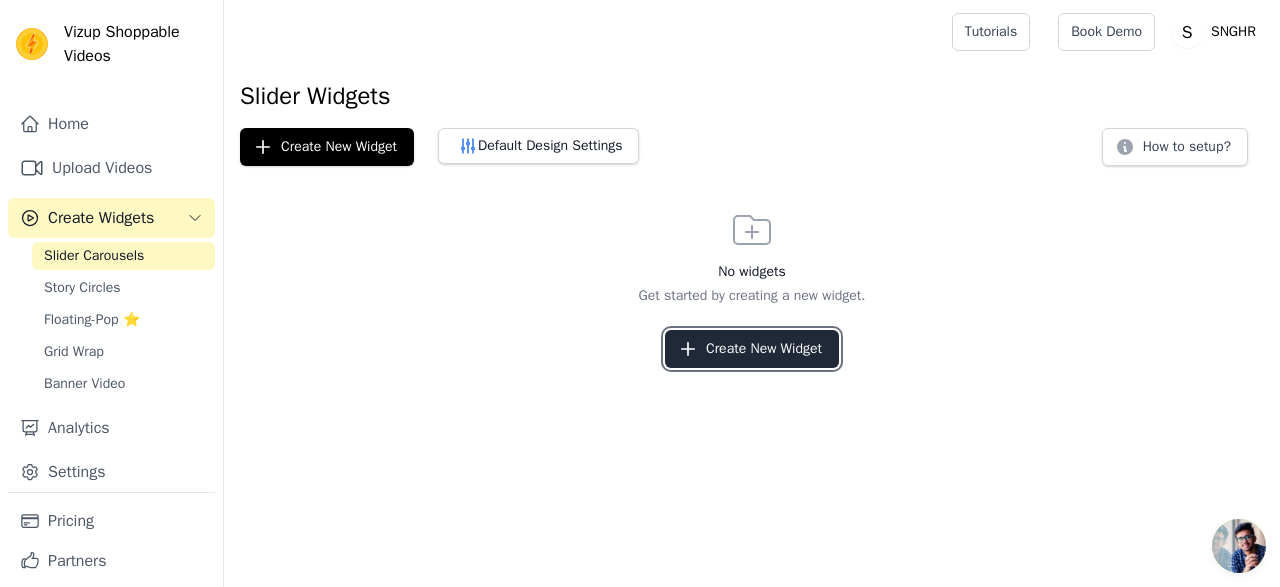 click on "Create New Widget" at bounding box center (752, 349) 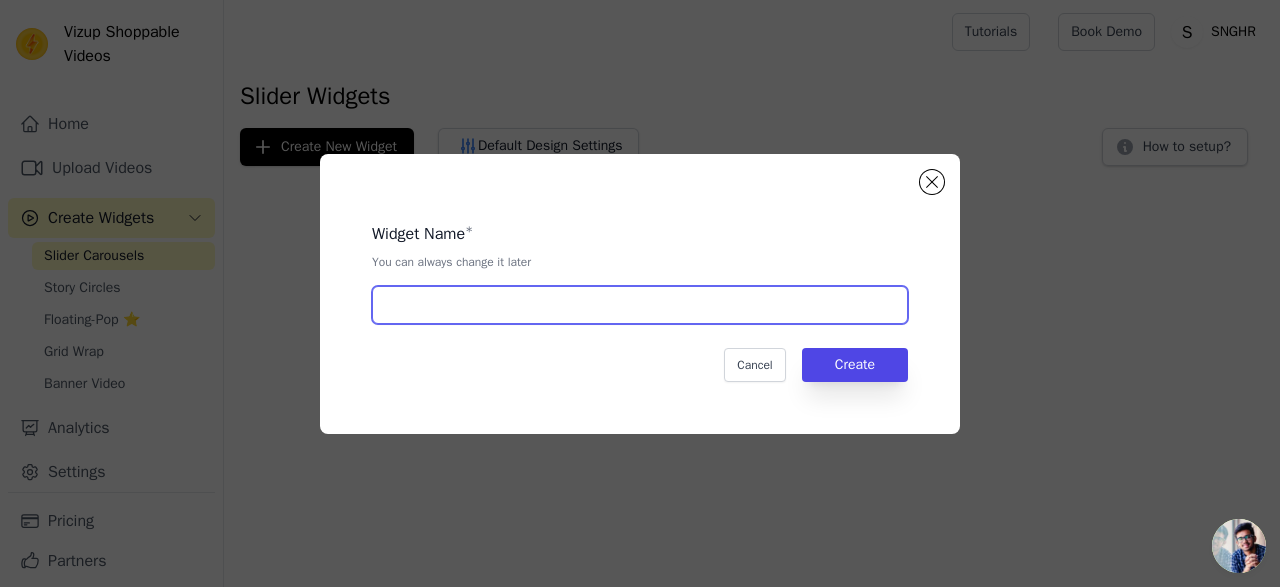 click at bounding box center (640, 305) 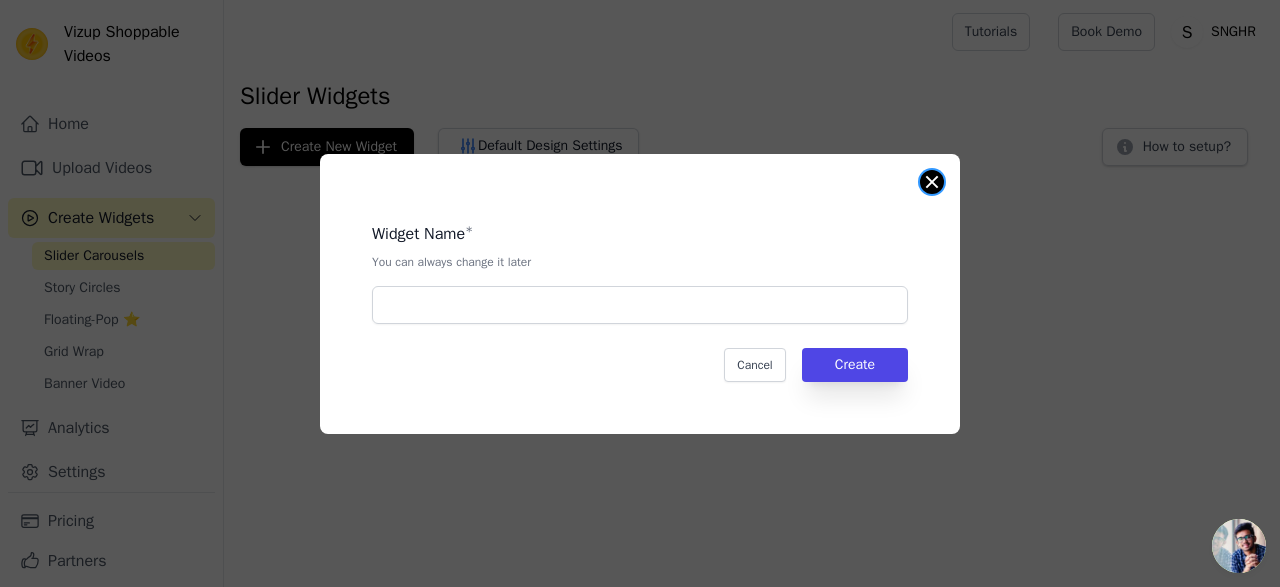 click at bounding box center [932, 182] 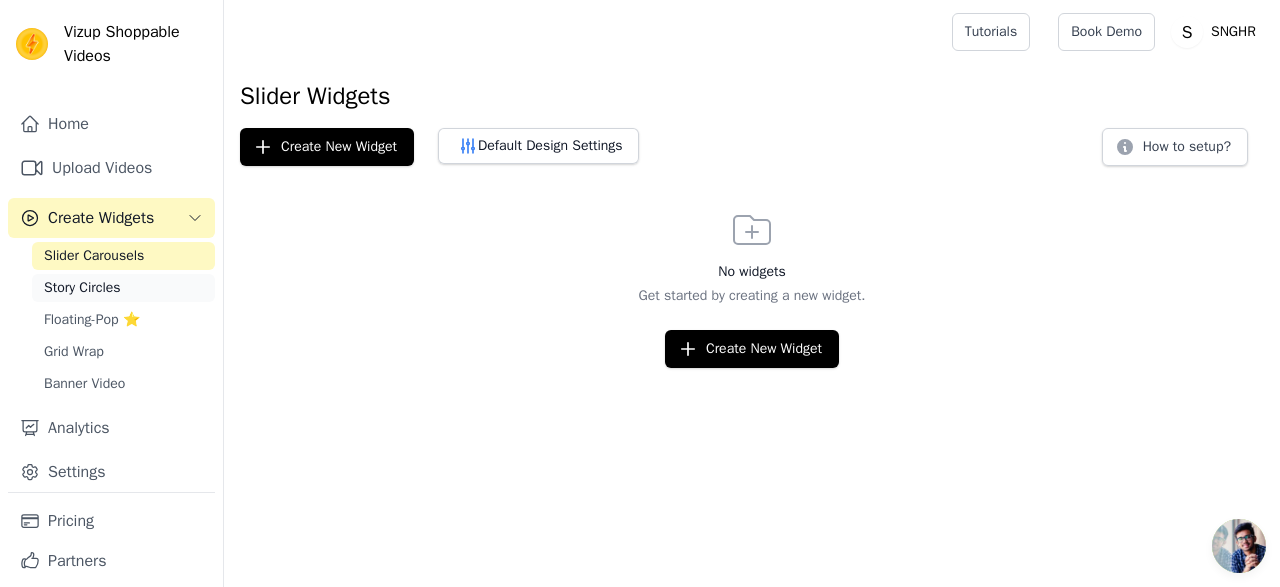click on "Story Circles" at bounding box center (82, 288) 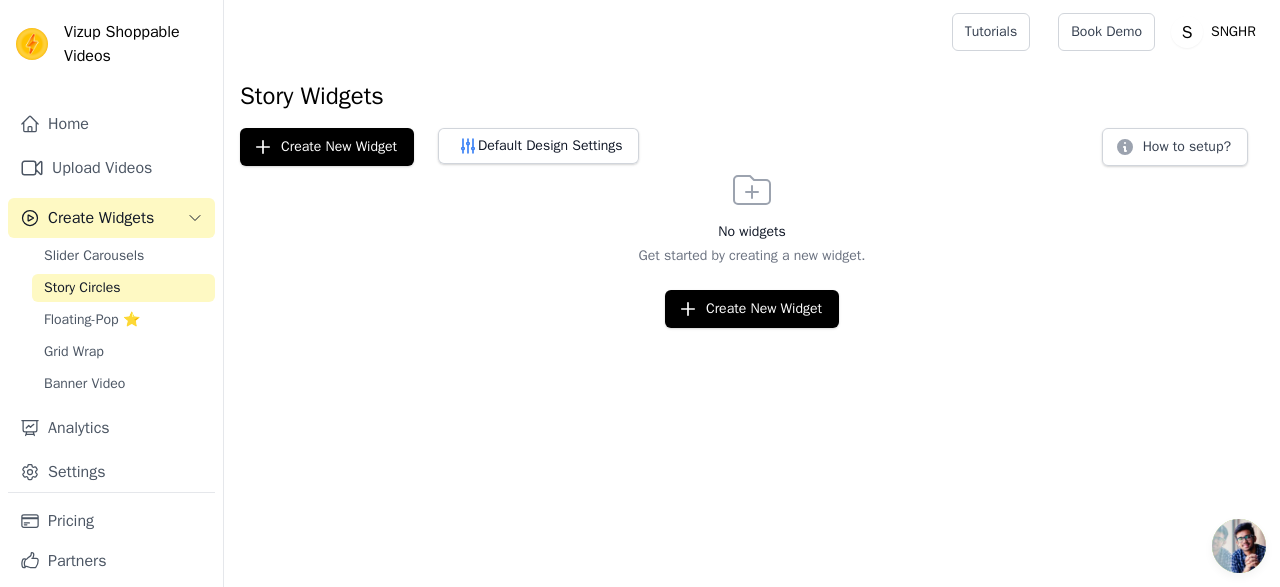 click on "Create Widgets" at bounding box center (101, 218) 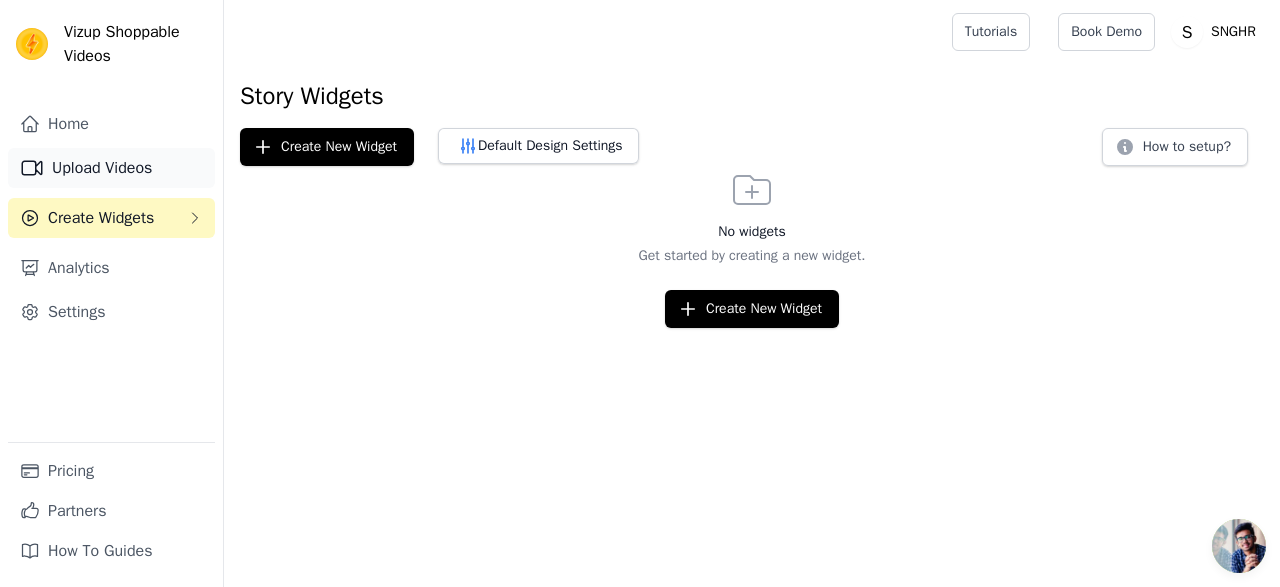 click on "Upload Videos" at bounding box center [111, 168] 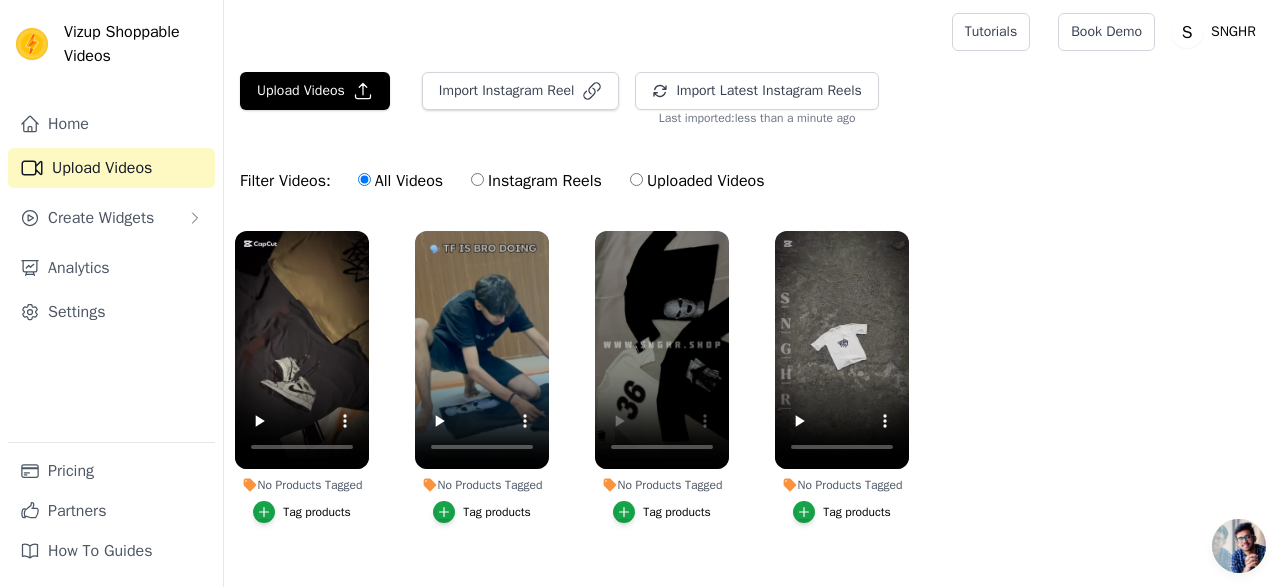 click on "Tag products" at bounding box center (677, 512) 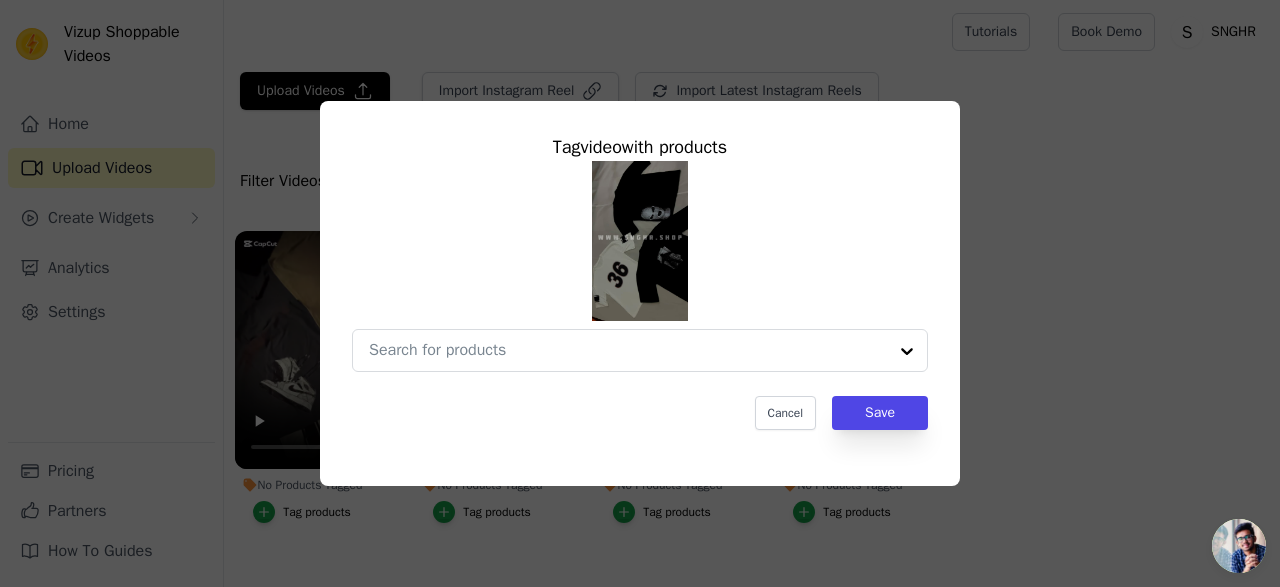 click on "Tag  video  with products                         Cancel   Save" at bounding box center (640, 281) 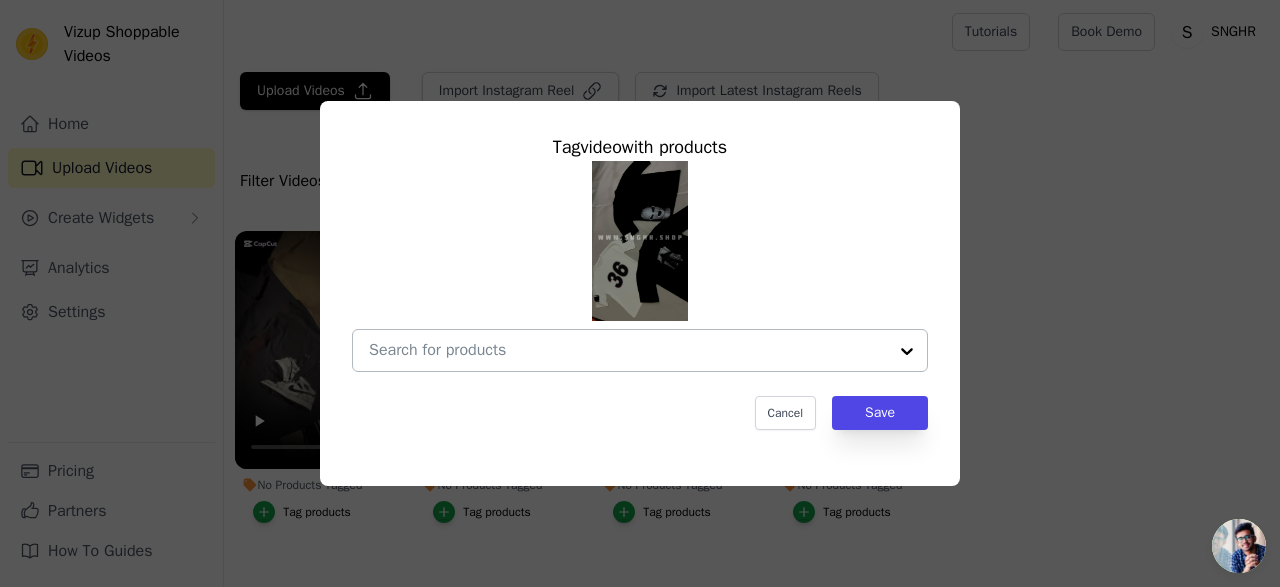 click at bounding box center [907, 350] 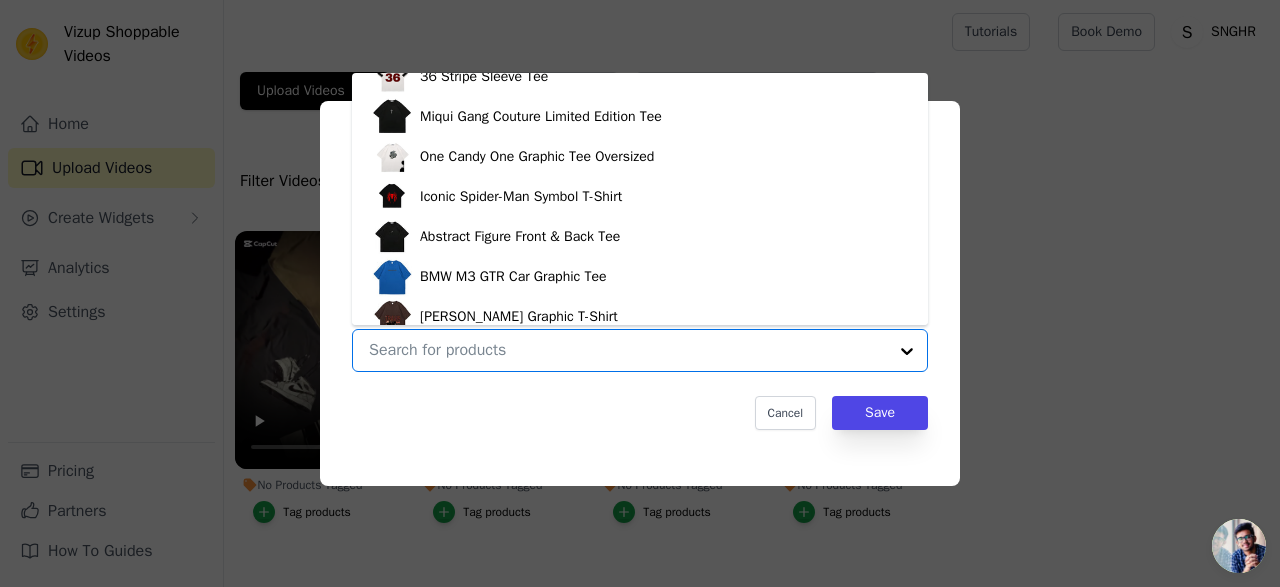 scroll, scrollTop: 0, scrollLeft: 0, axis: both 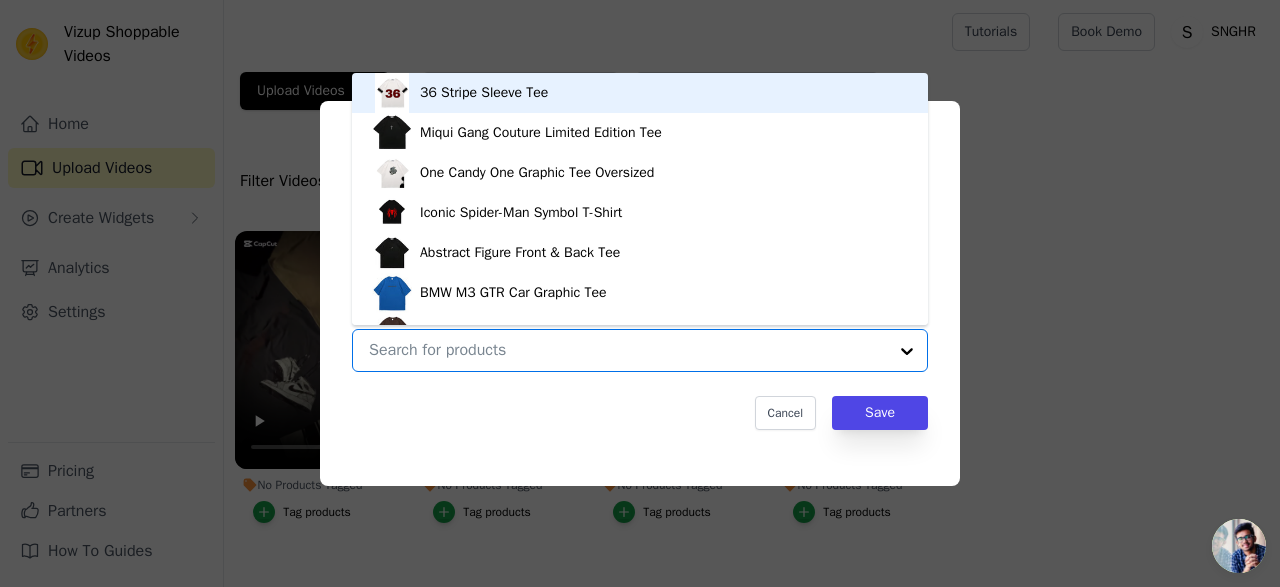 click on "36 Stripe Sleeve Tee" at bounding box center (640, 93) 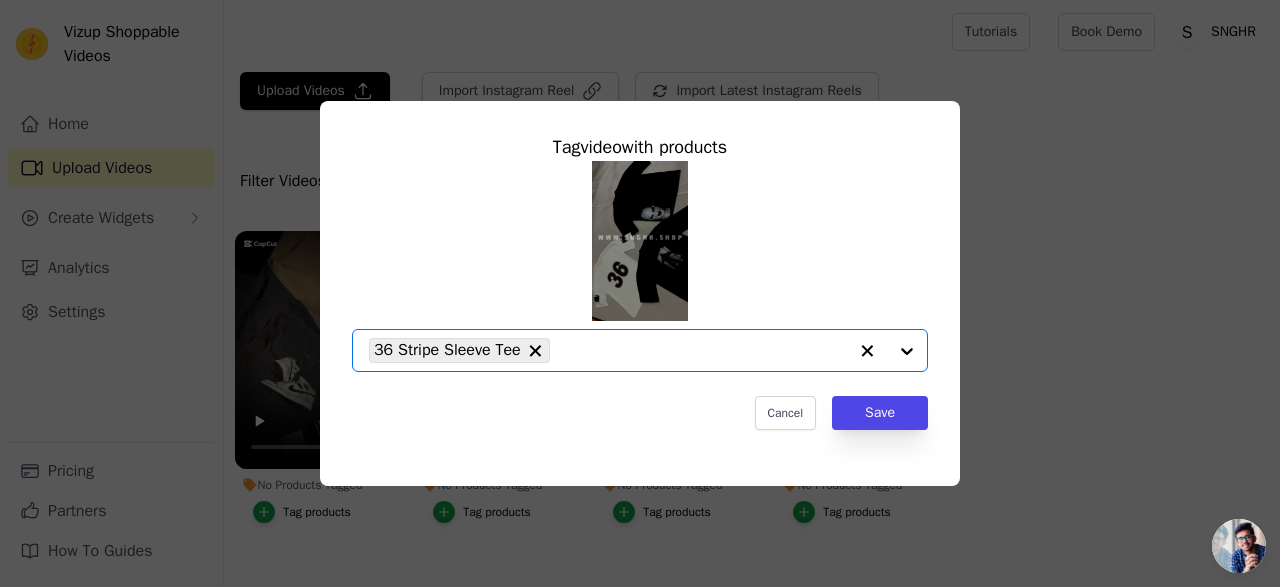 click on "36 Stripe Sleeve Tee" at bounding box center [608, 350] 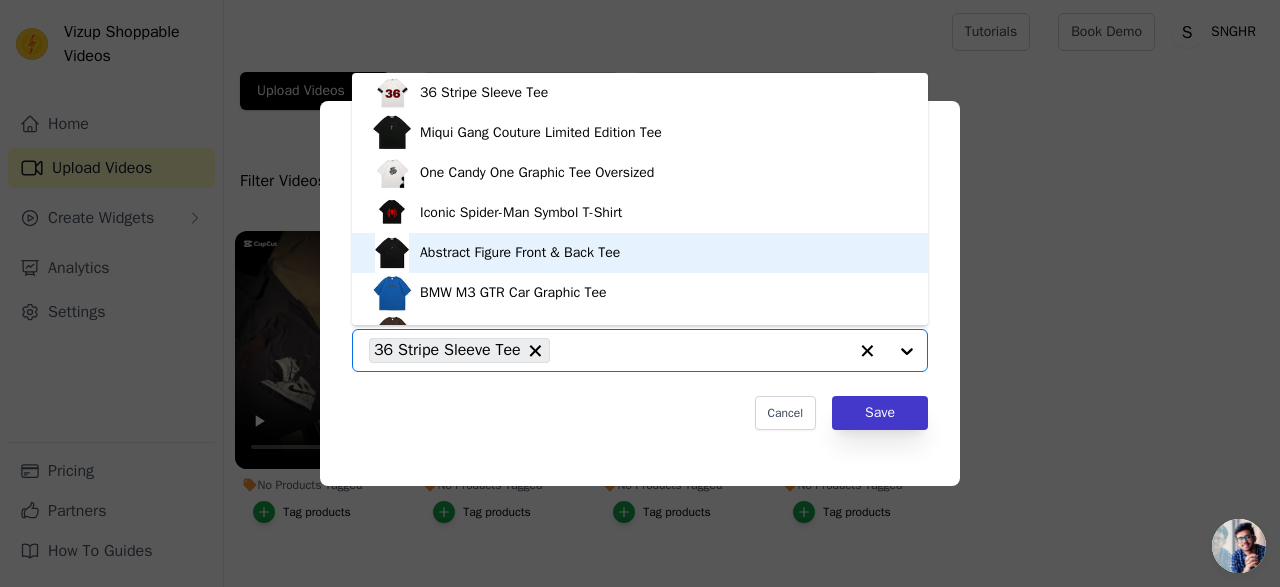 scroll, scrollTop: 28, scrollLeft: 0, axis: vertical 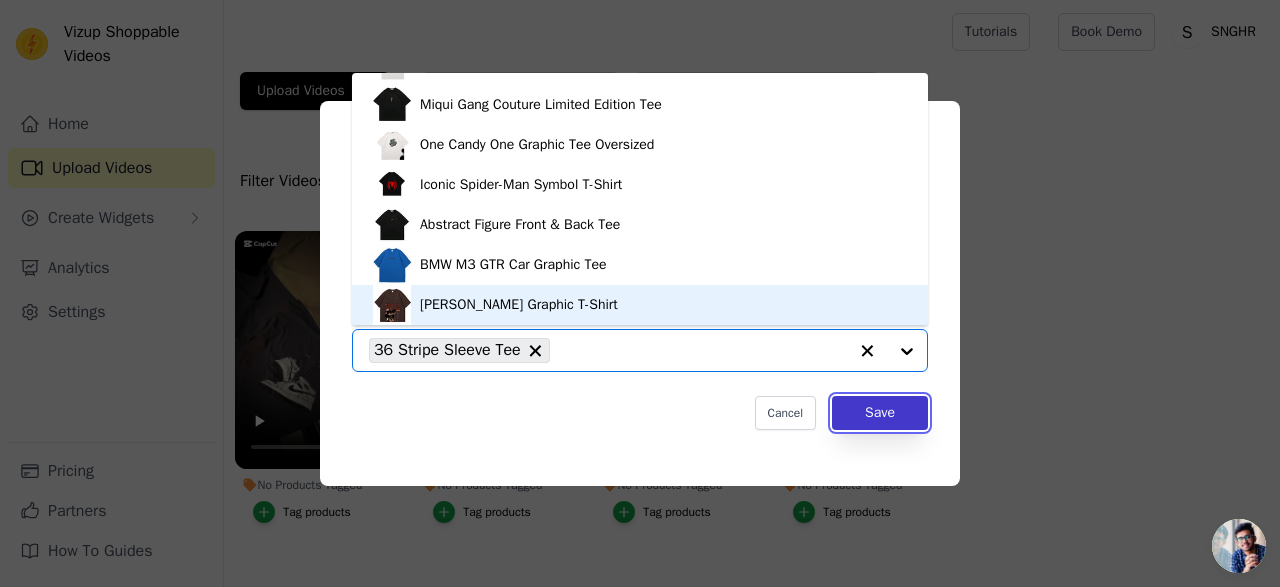 click on "Save" at bounding box center (880, 413) 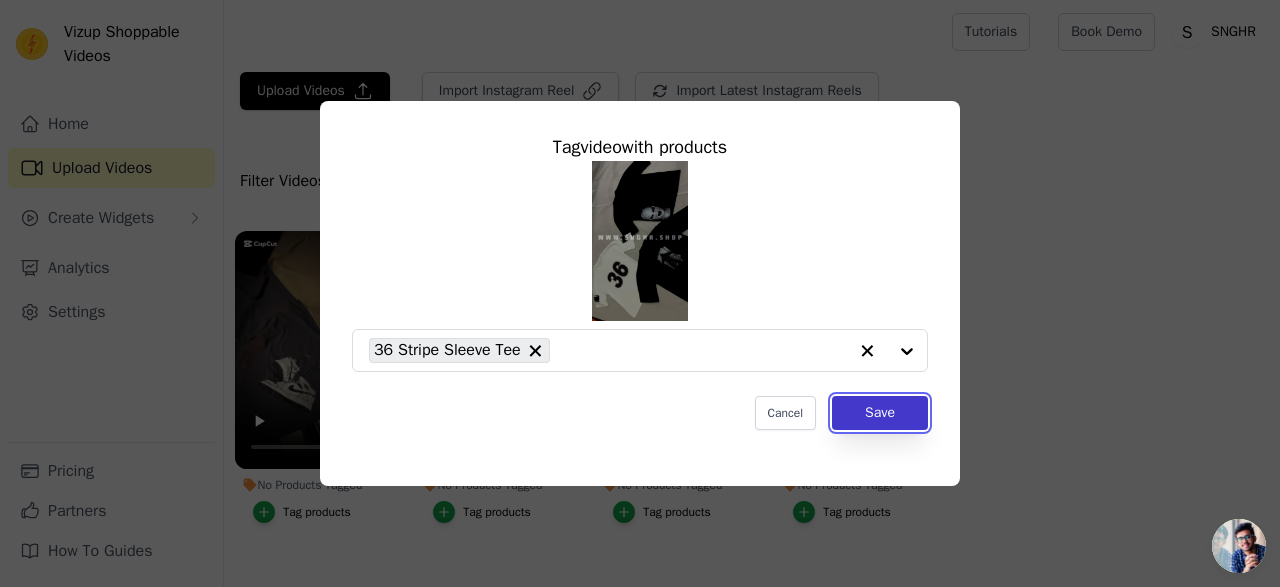 click on "Save" at bounding box center (880, 413) 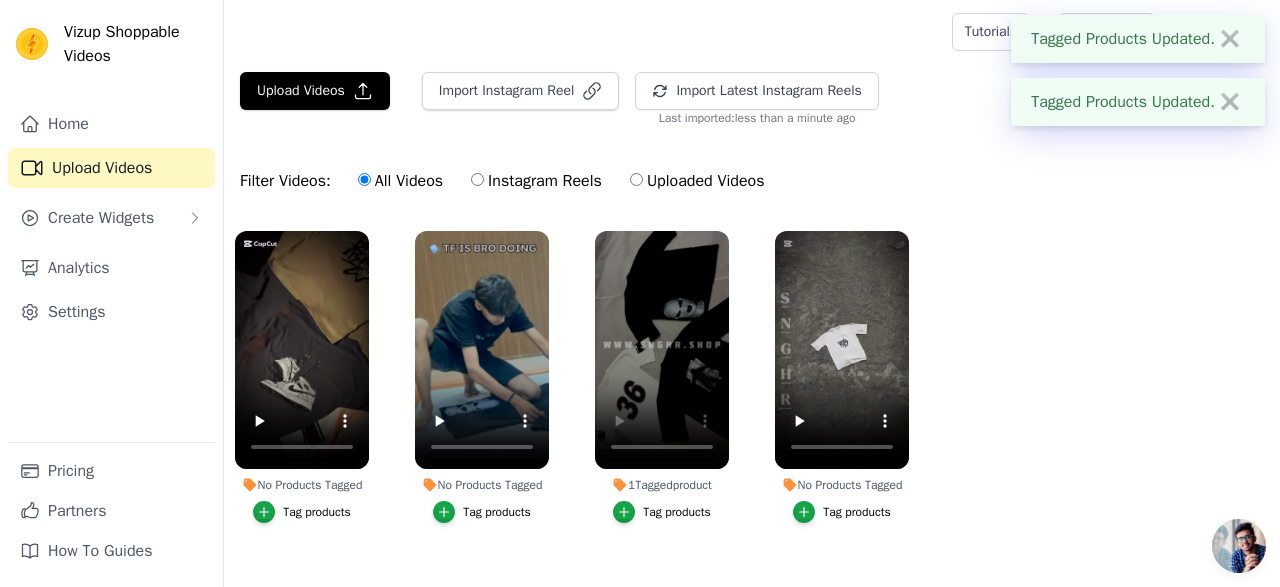 click on "Tag products" at bounding box center [677, 512] 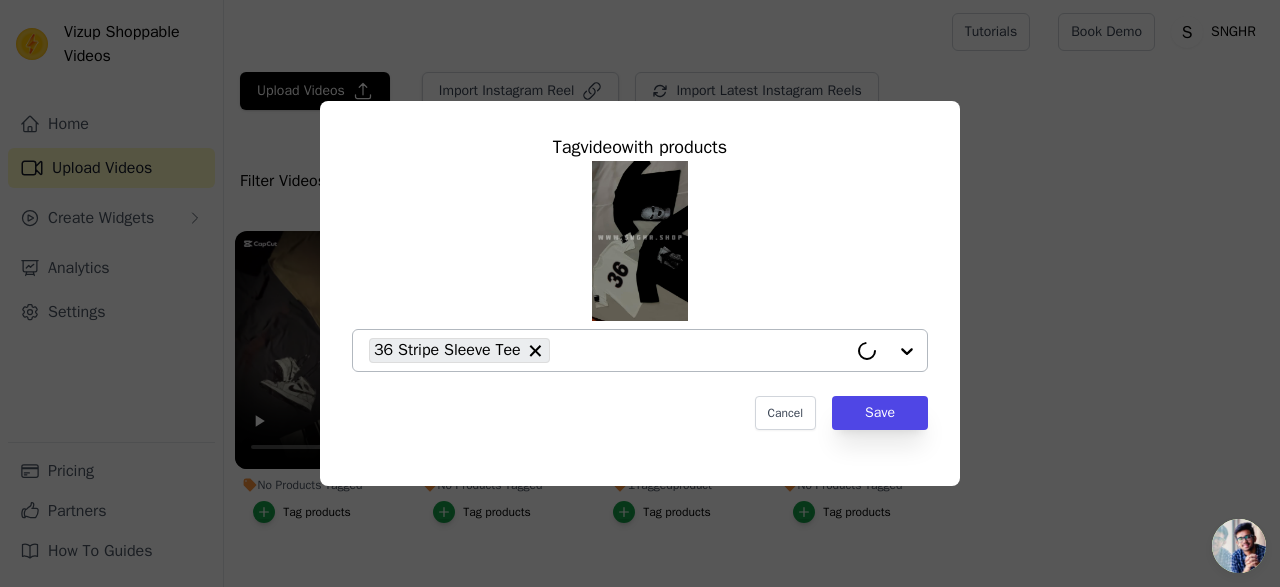 click on "36 Stripe Sleeve Tee" at bounding box center (608, 350) 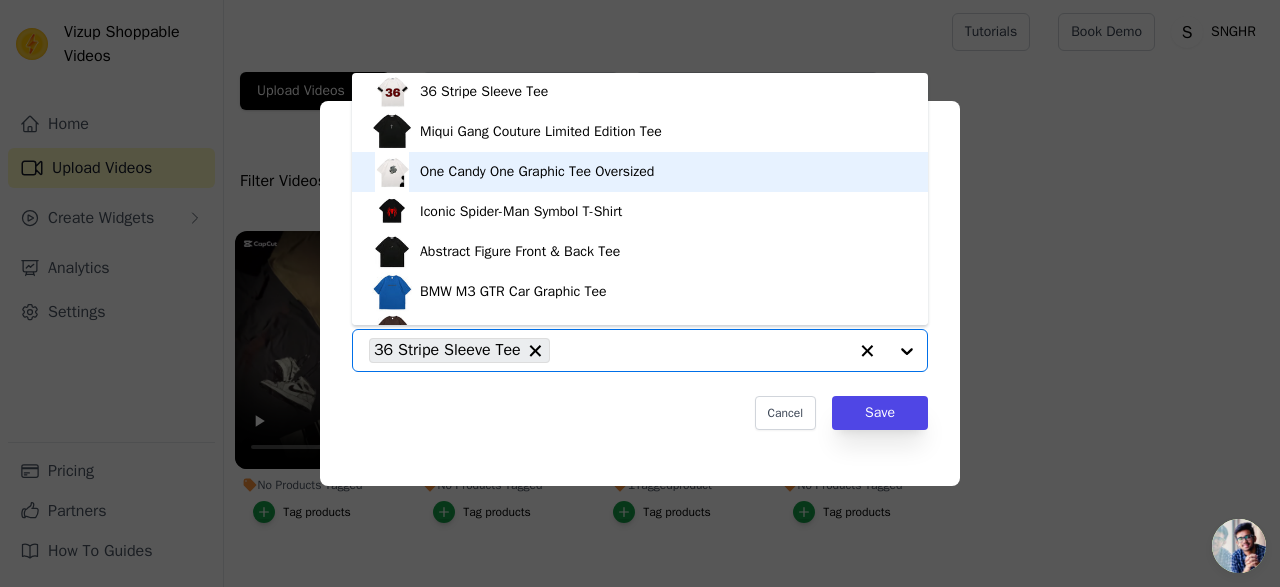 scroll, scrollTop: 0, scrollLeft: 0, axis: both 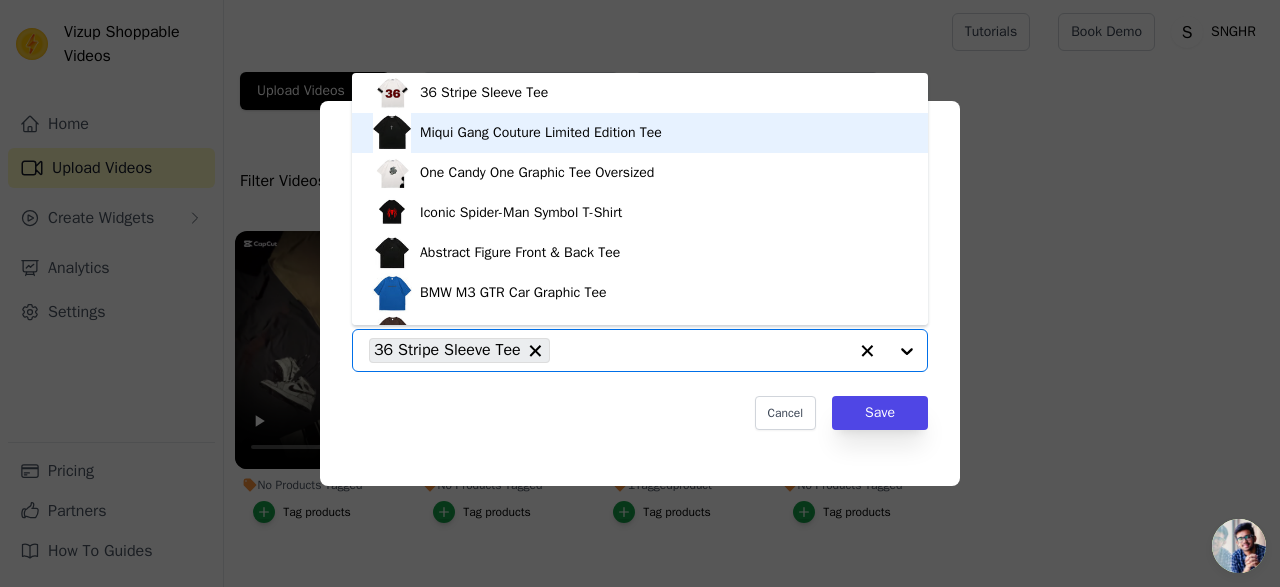 click on "Miqui Gang Couture Limited Edition Tee" at bounding box center [541, 133] 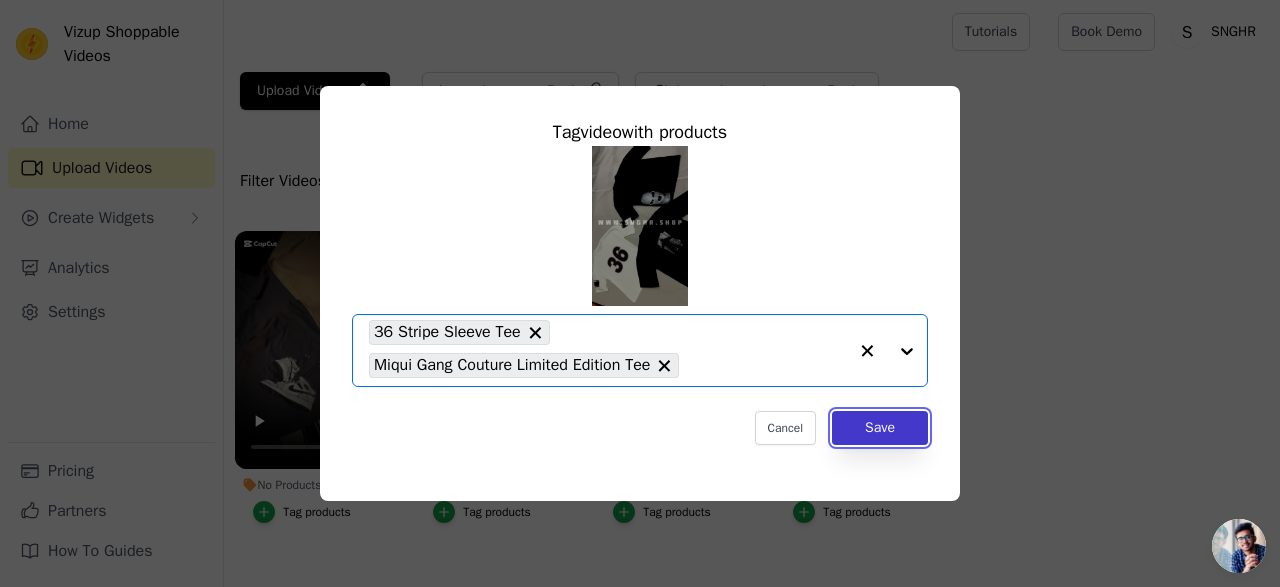 click on "Save" at bounding box center [880, 428] 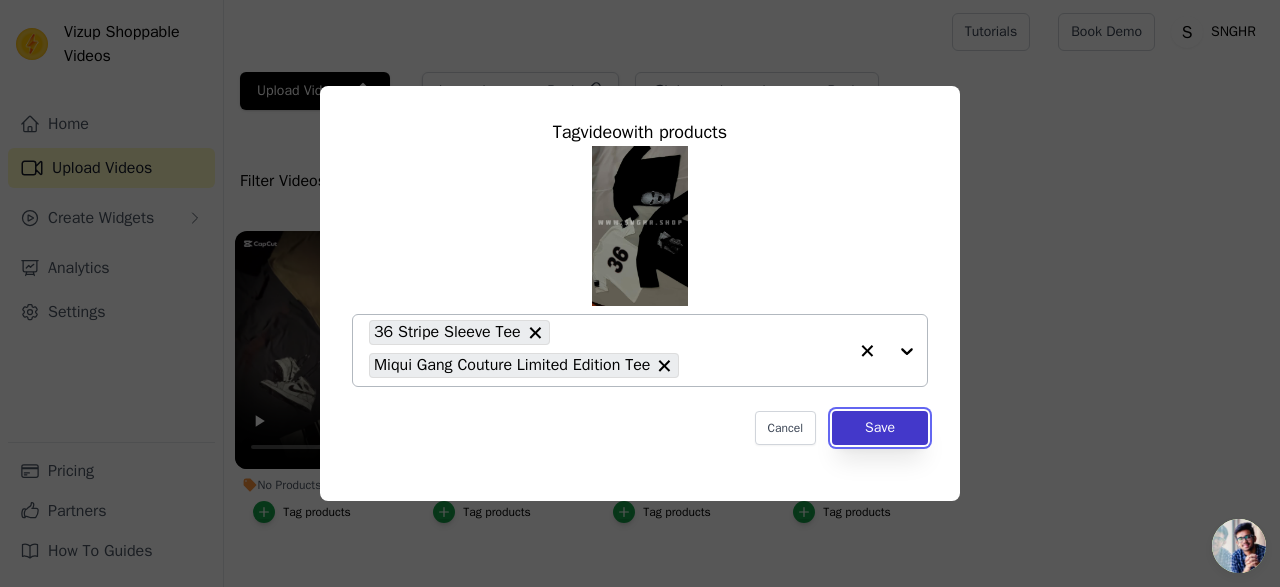 click on "Save" at bounding box center [880, 428] 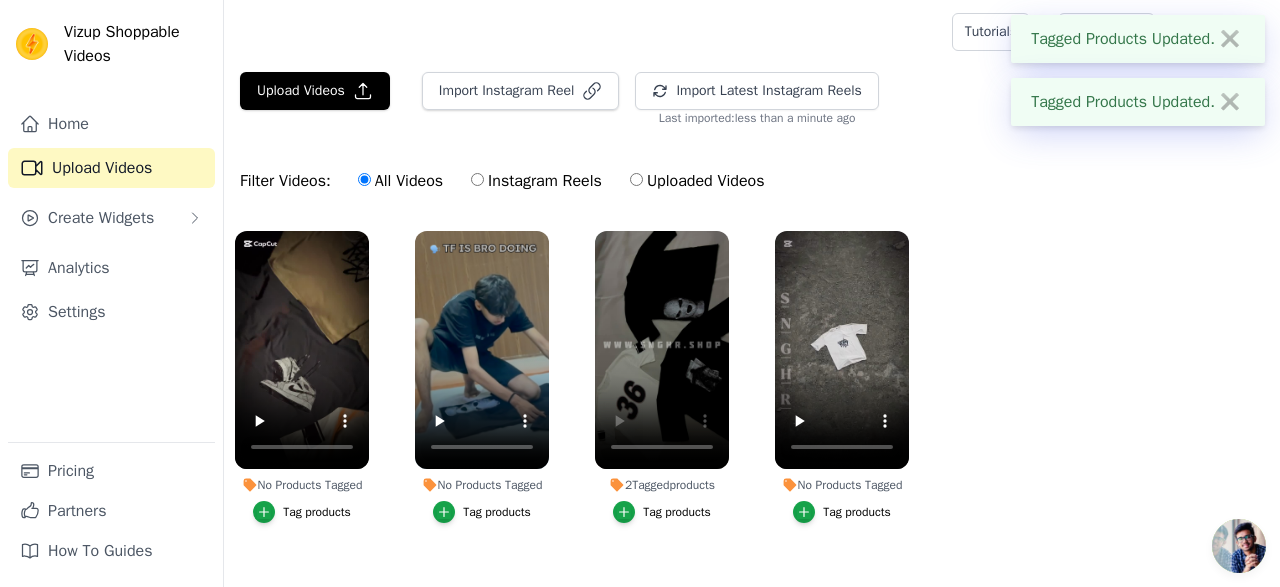 click on "Tag products" at bounding box center [857, 512] 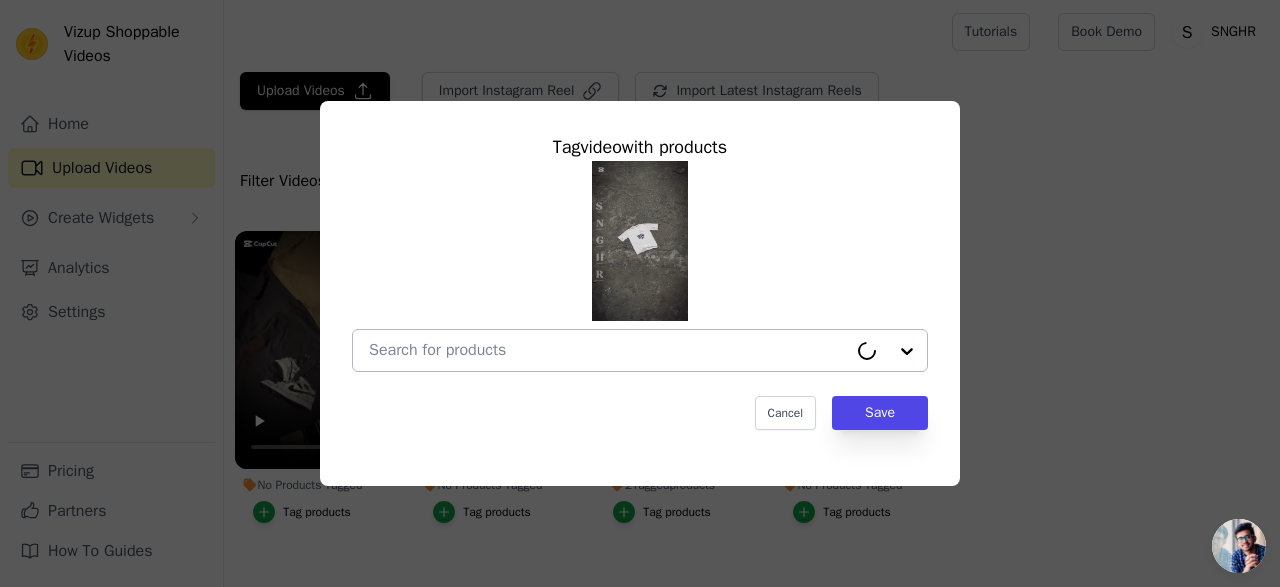 click on "No Products Tagged     Tag  video  with products                         Cancel   Save     Tag products" at bounding box center (608, 350) 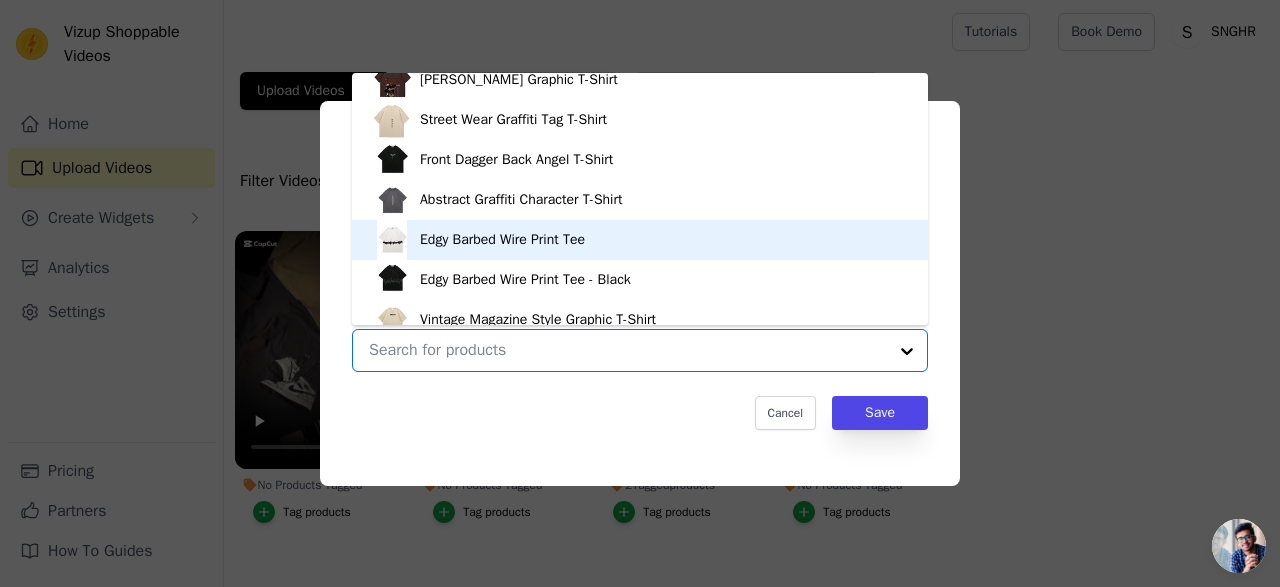 scroll, scrollTop: 240, scrollLeft: 0, axis: vertical 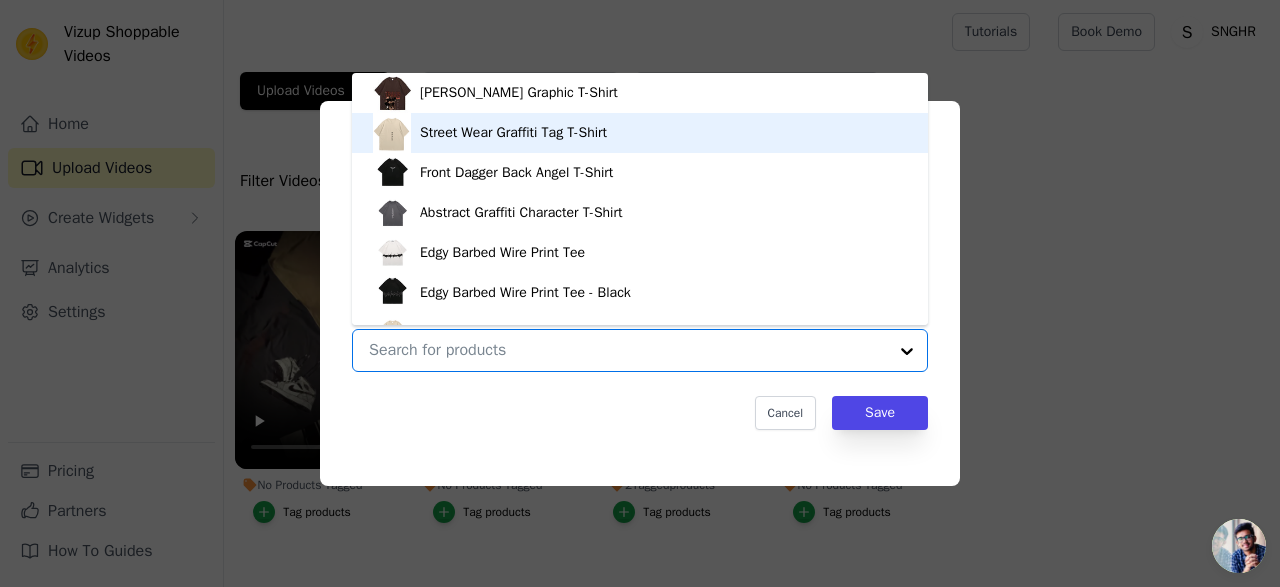 click on "Street Wear Graffiti Tag T-Shirt" at bounding box center (513, 133) 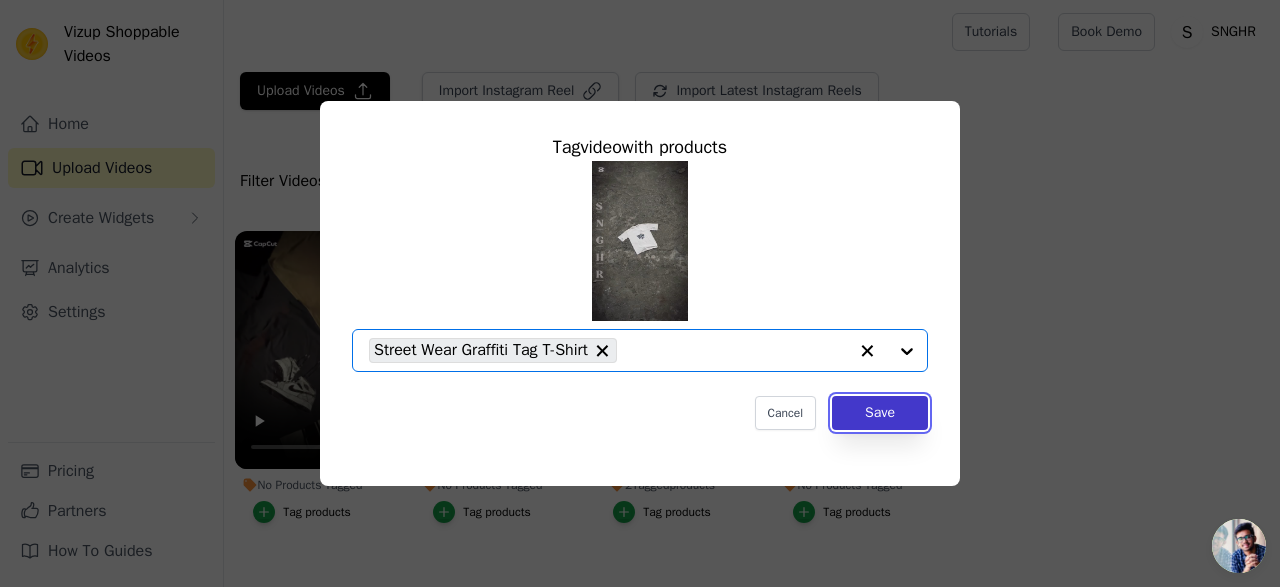 click on "Save" at bounding box center [880, 413] 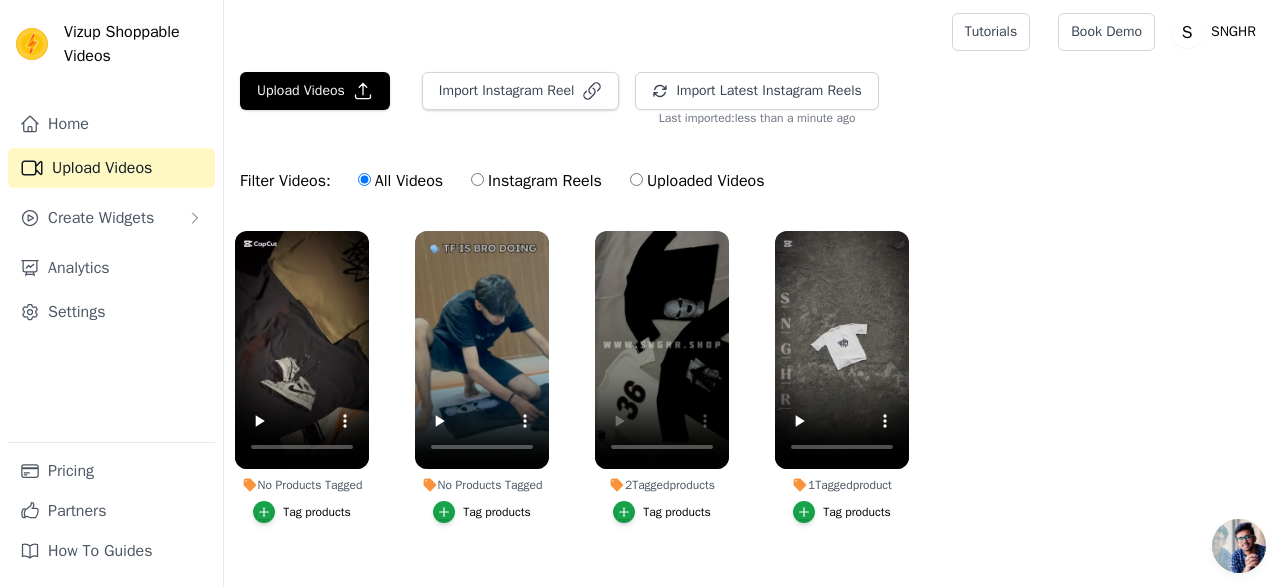 click on "No Products Tagged" at bounding box center (482, 485) 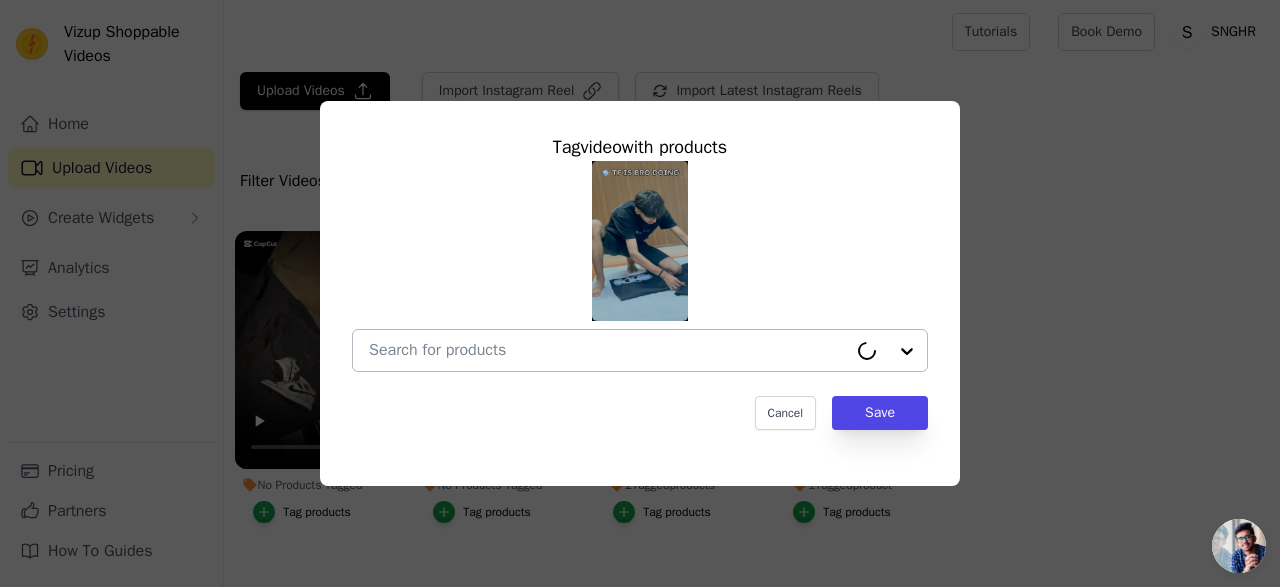 click at bounding box center [608, 350] 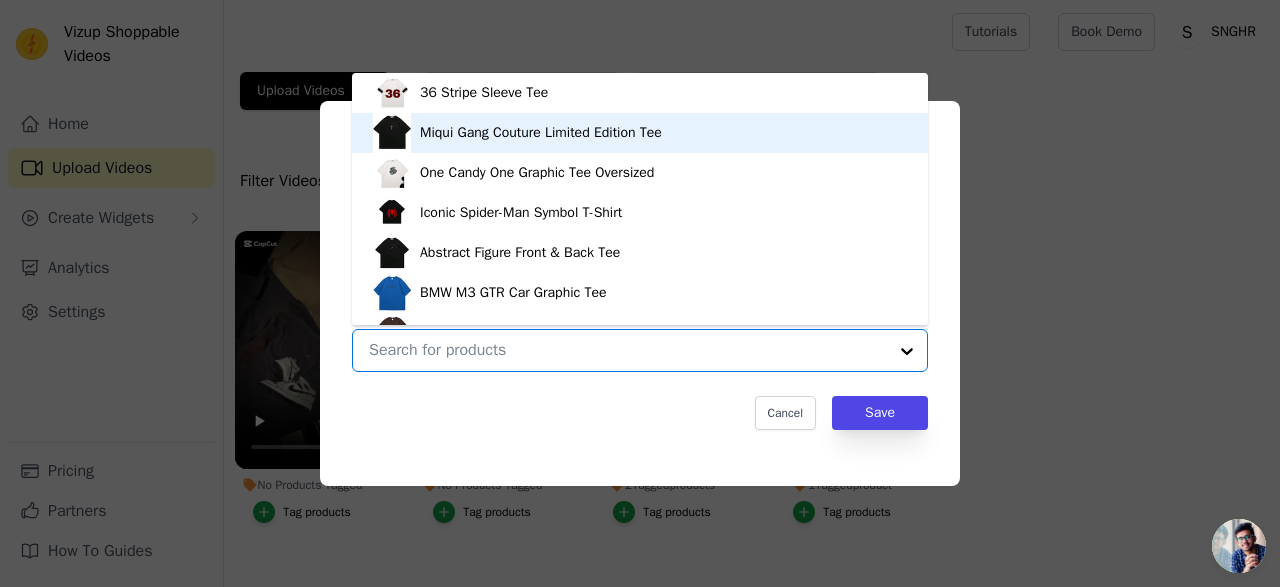 click on "Miqui Gang Couture Limited Edition Tee" at bounding box center (541, 133) 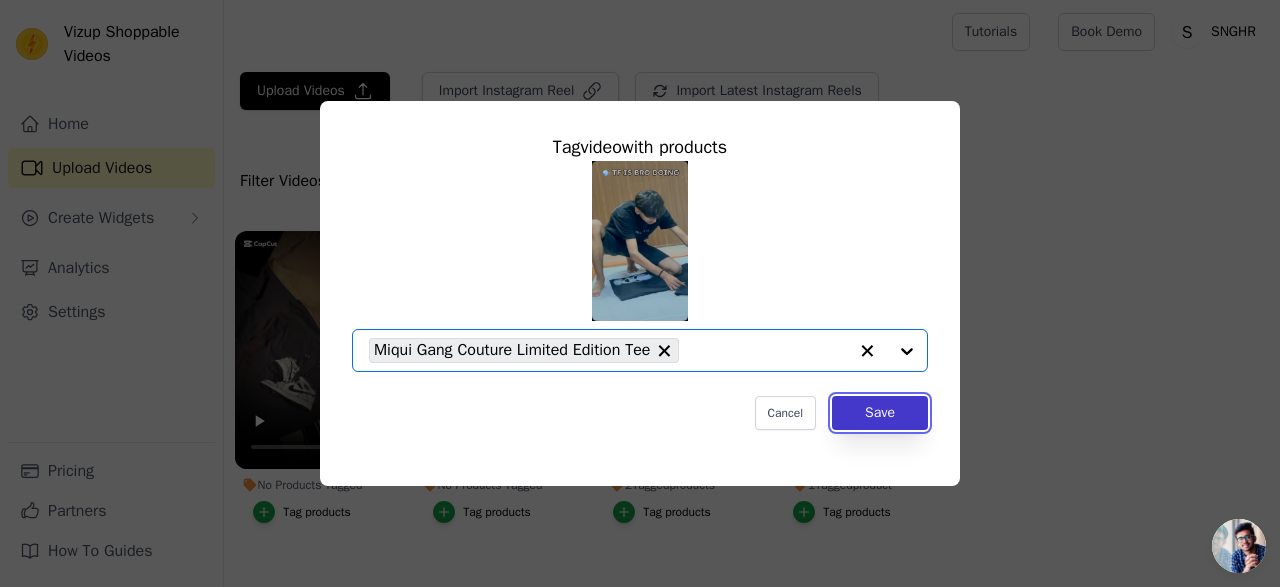 click on "Save" at bounding box center [880, 413] 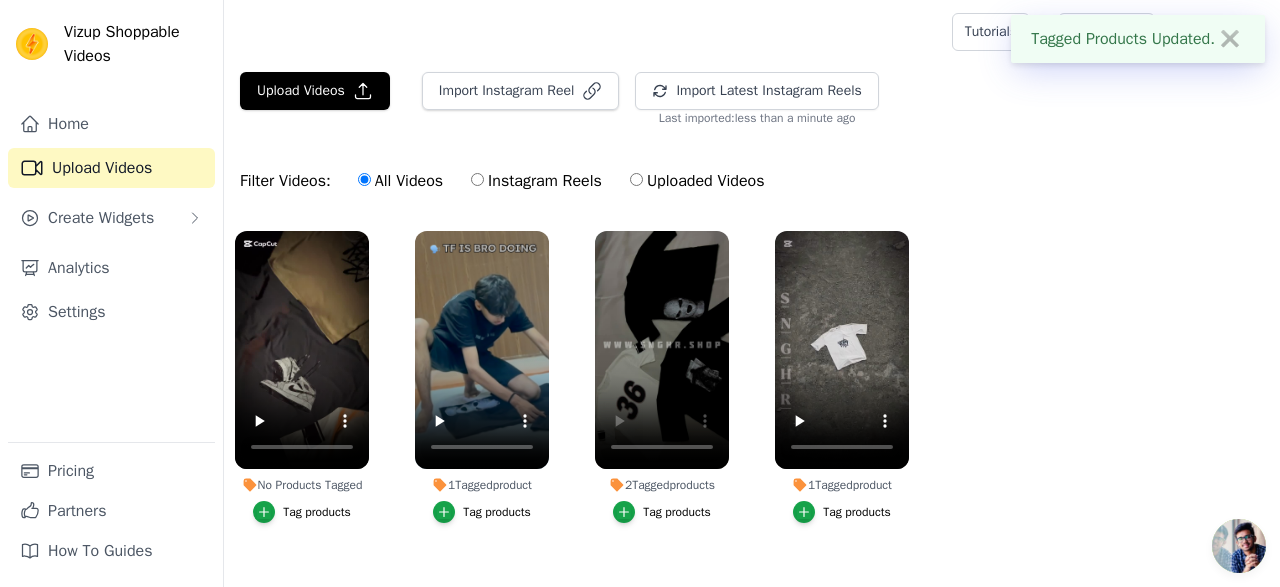 click on "2  Tagged  products" at bounding box center [662, 485] 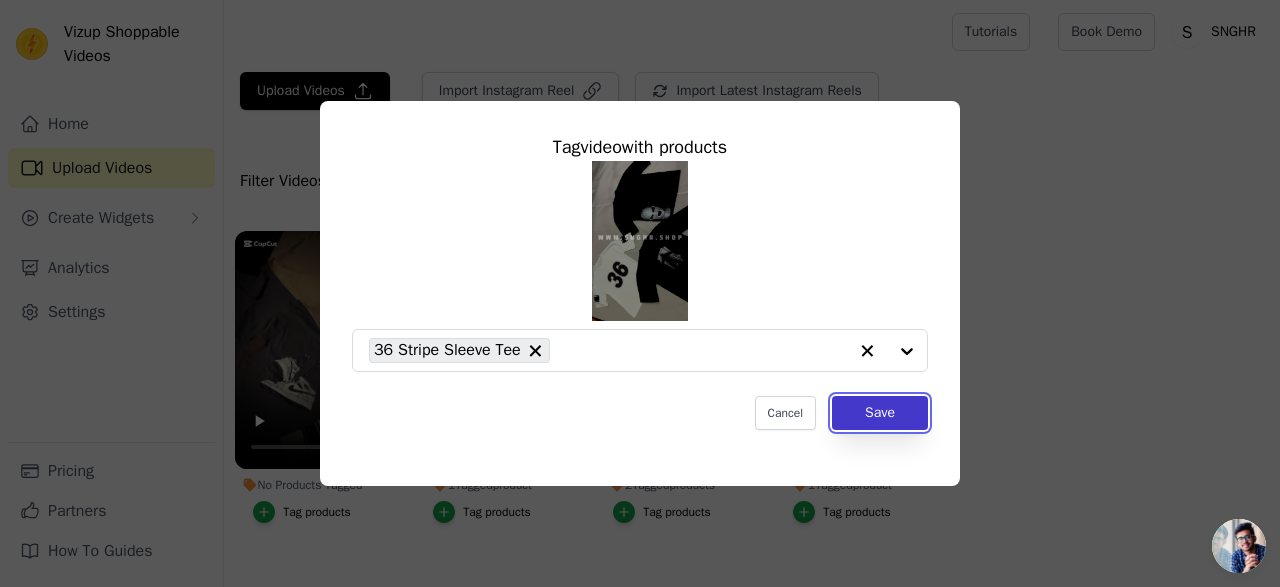 click on "Save" at bounding box center (880, 413) 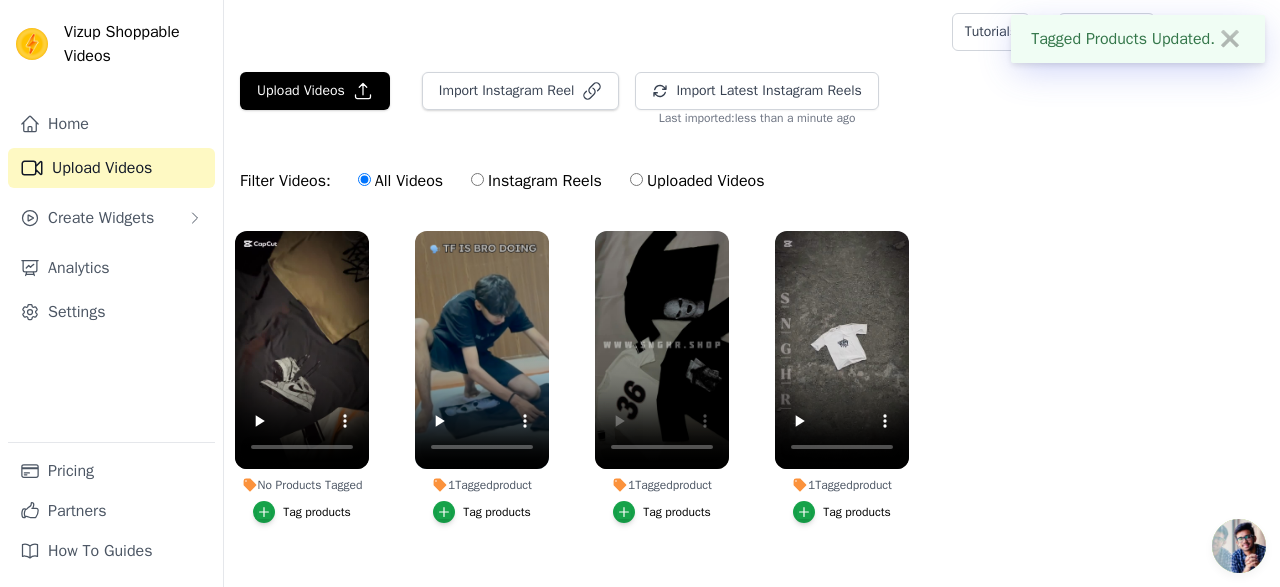 click on "Tag products" at bounding box center (317, 512) 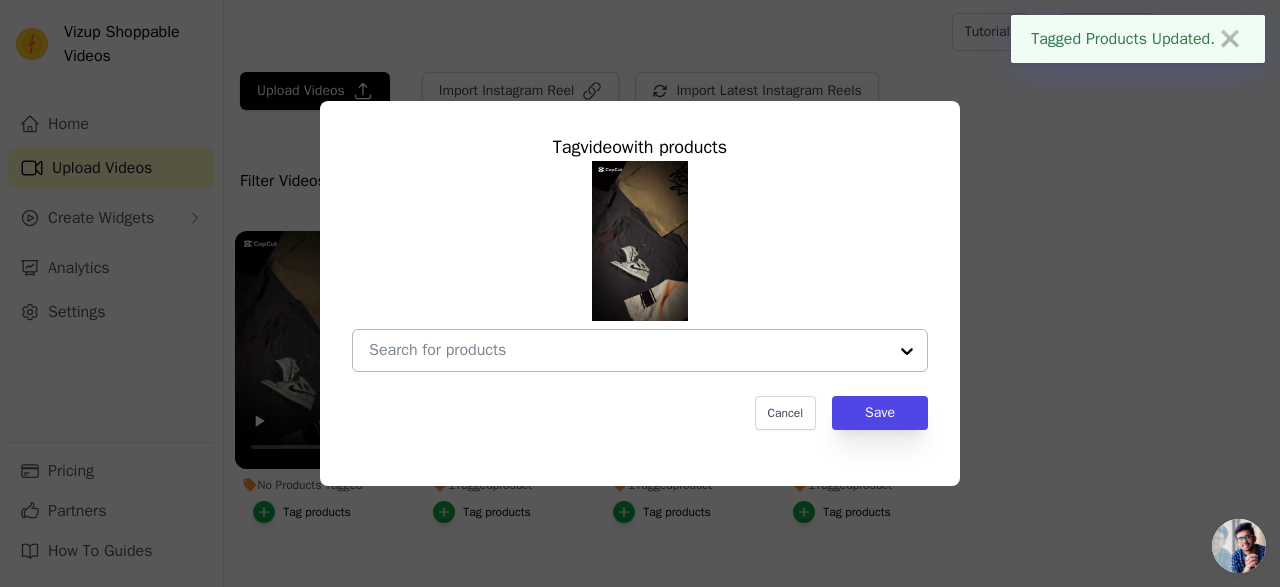 click on "No Products Tagged     Tag  video  with products                         Cancel   Save     Tag products" at bounding box center [628, 350] 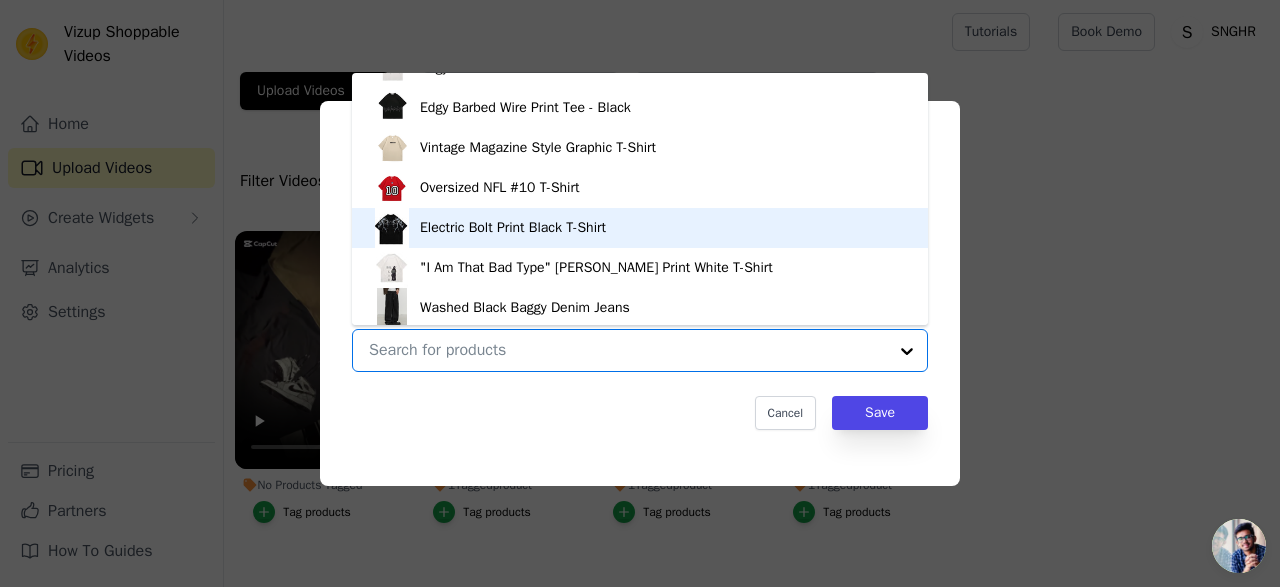 scroll, scrollTop: 428, scrollLeft: 0, axis: vertical 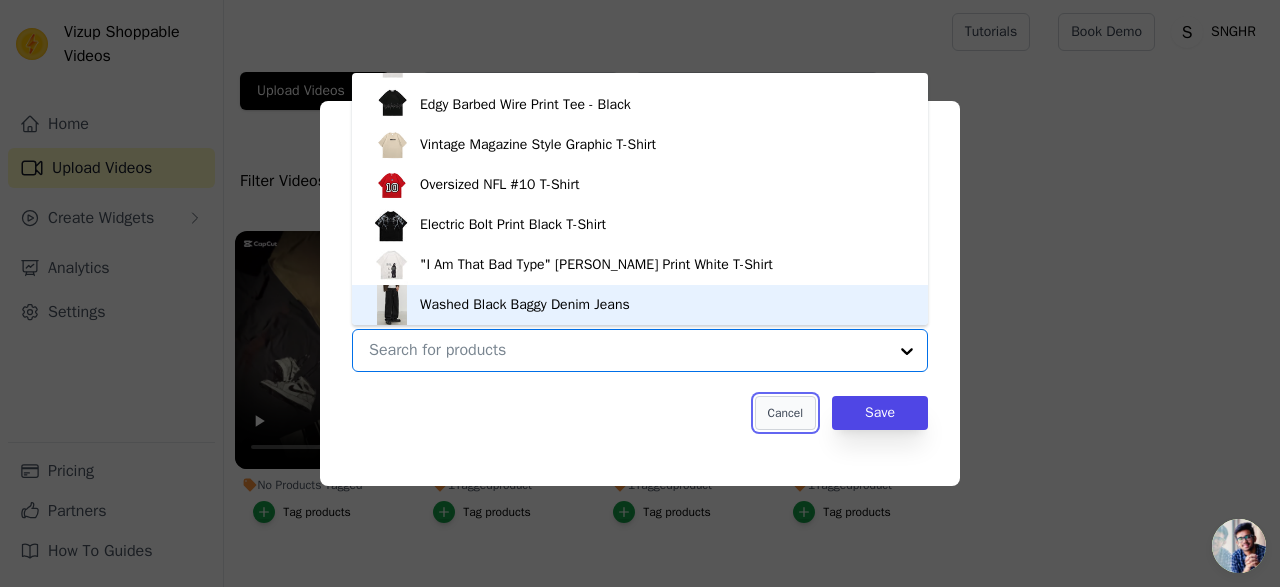 click on "Cancel" at bounding box center (785, 413) 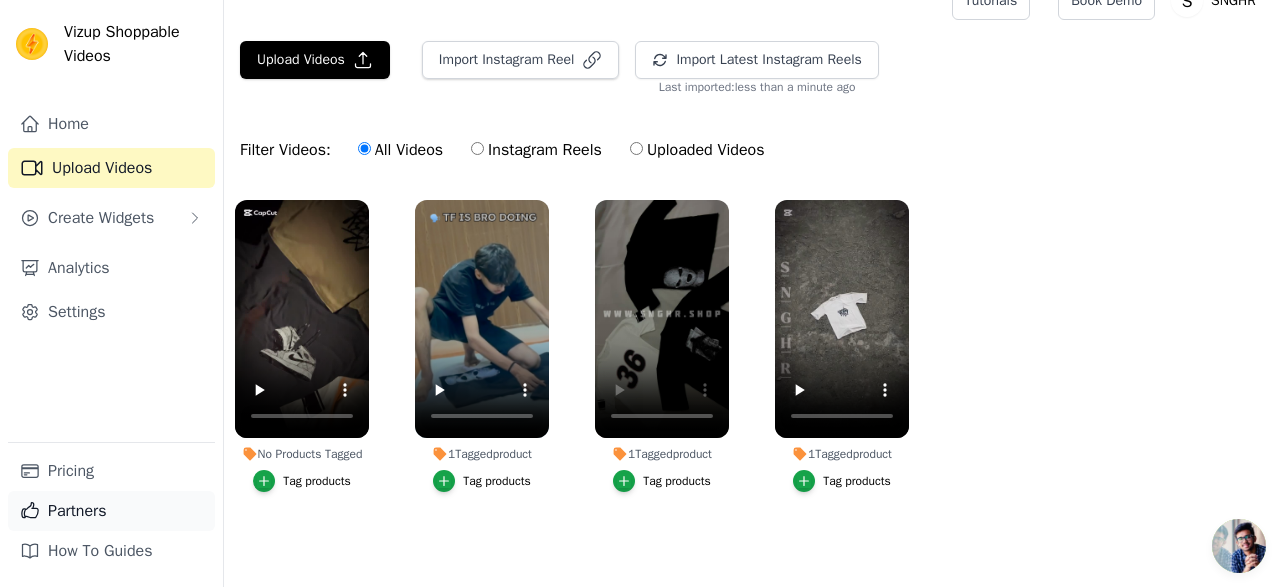 scroll, scrollTop: 35, scrollLeft: 0, axis: vertical 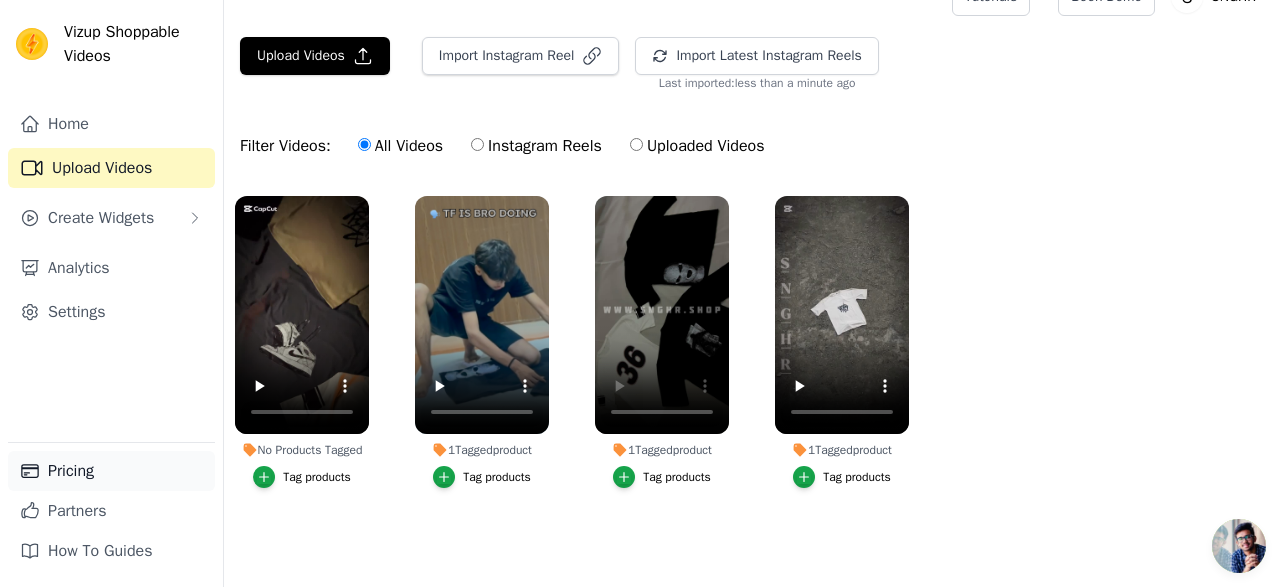click on "Pricing" at bounding box center (111, 471) 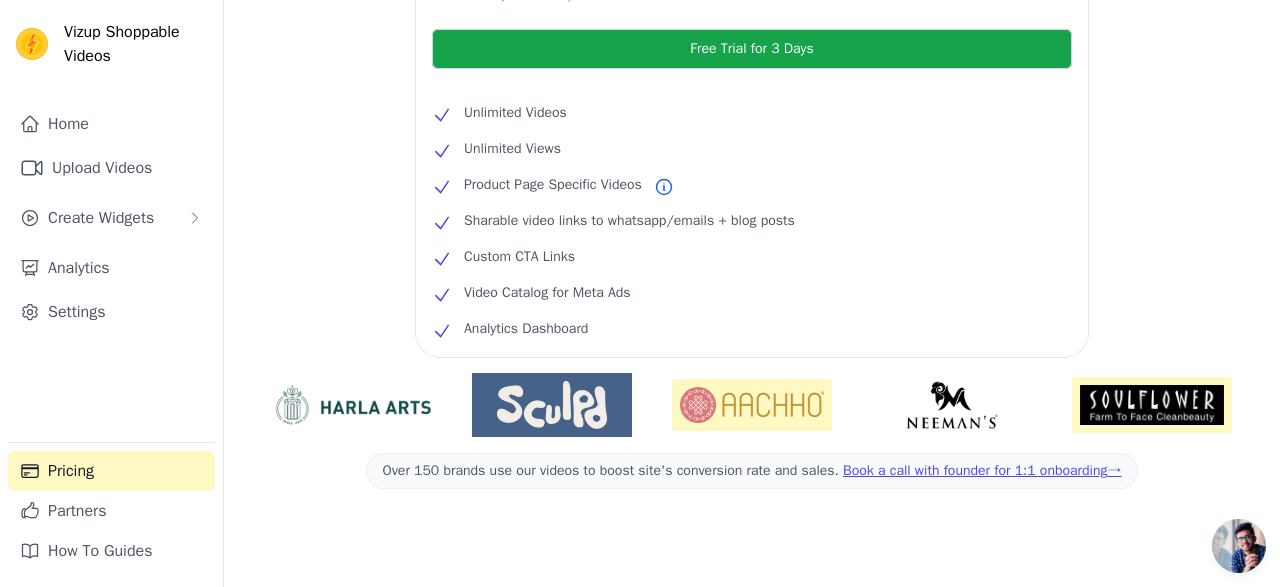 scroll, scrollTop: 609, scrollLeft: 0, axis: vertical 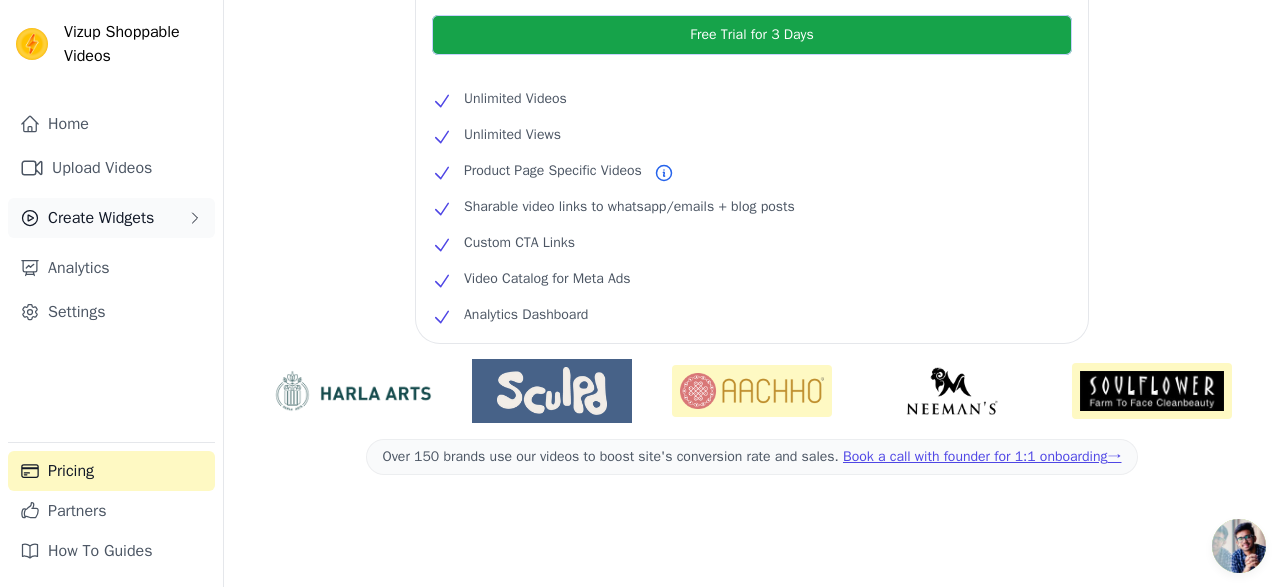 click on "Create Widgets" at bounding box center [111, 218] 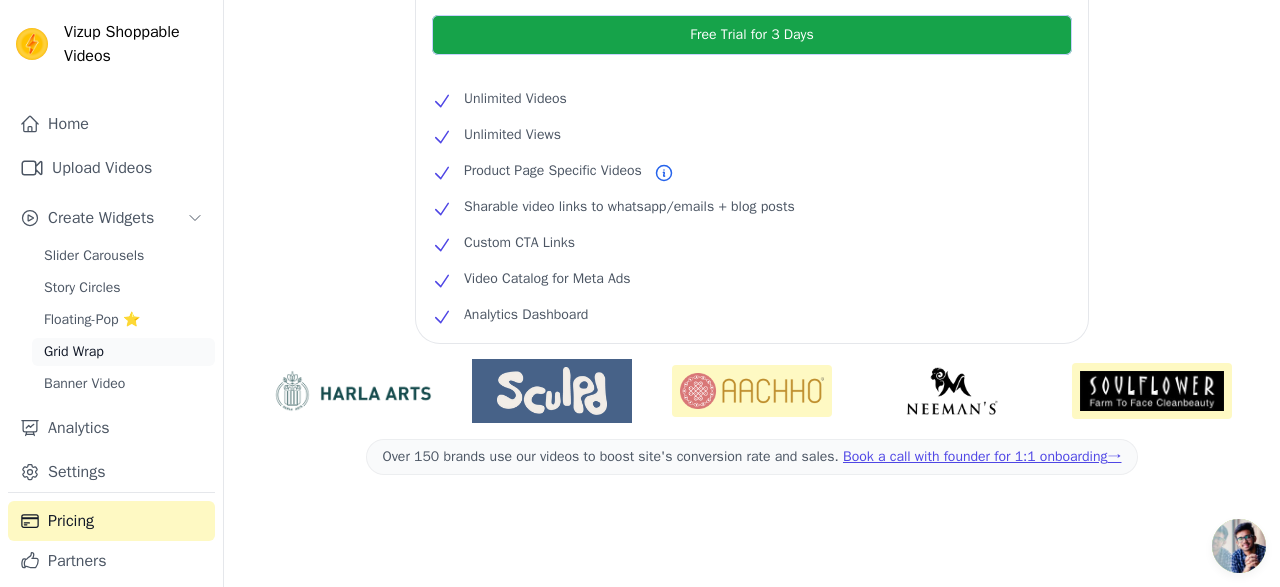 click on "Grid Wrap" at bounding box center (123, 352) 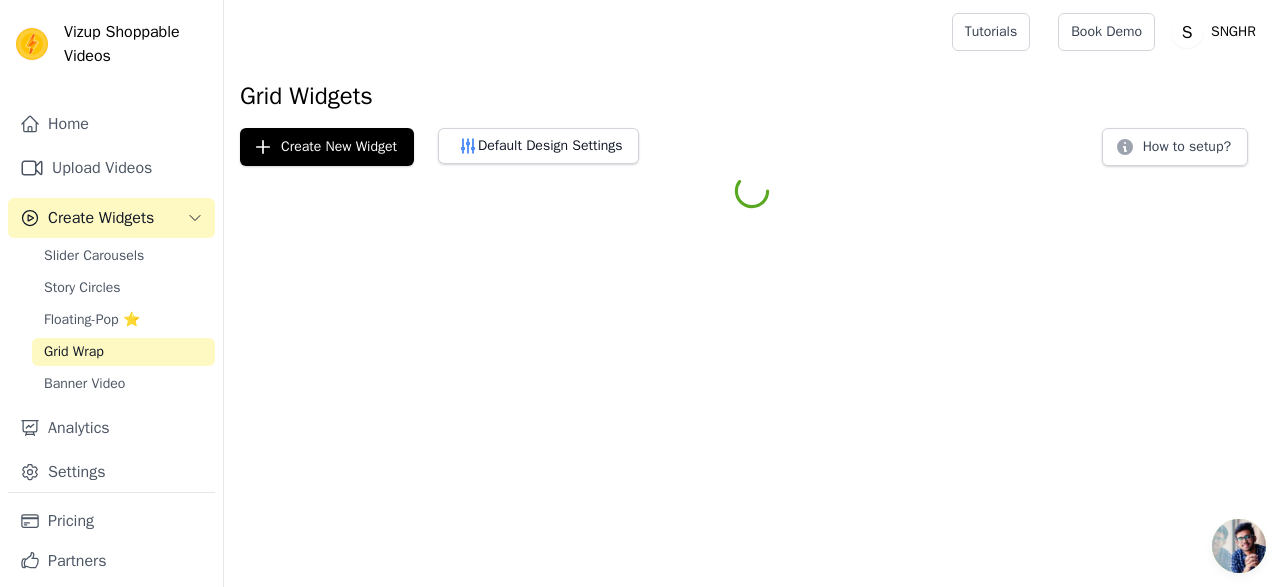 scroll, scrollTop: 0, scrollLeft: 0, axis: both 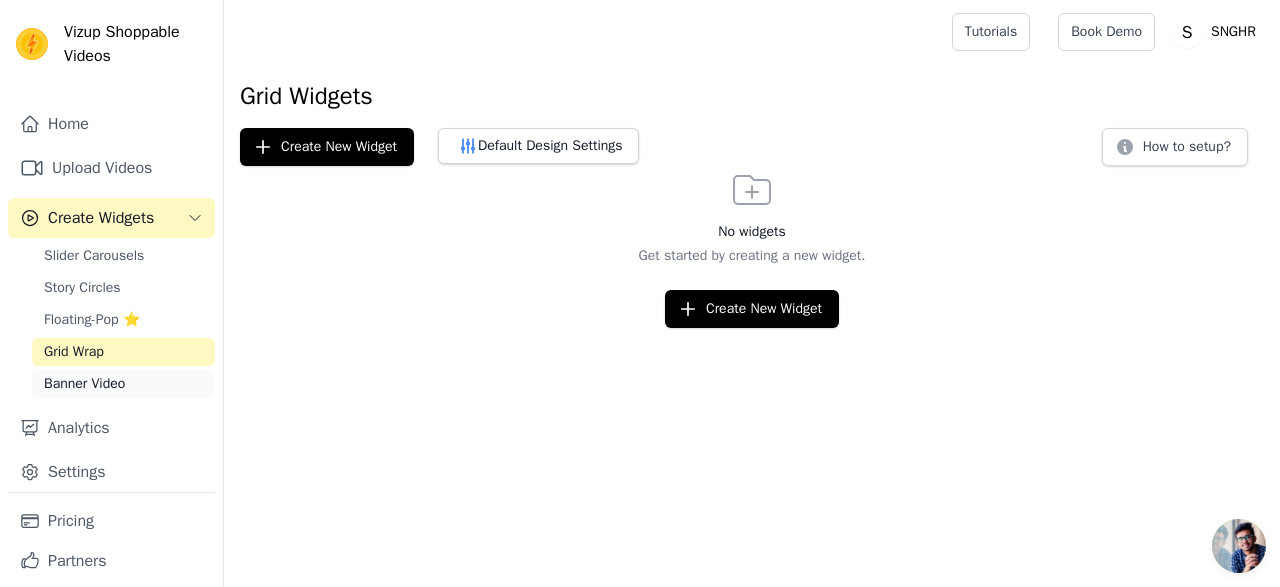 click on "Banner Video" at bounding box center (123, 384) 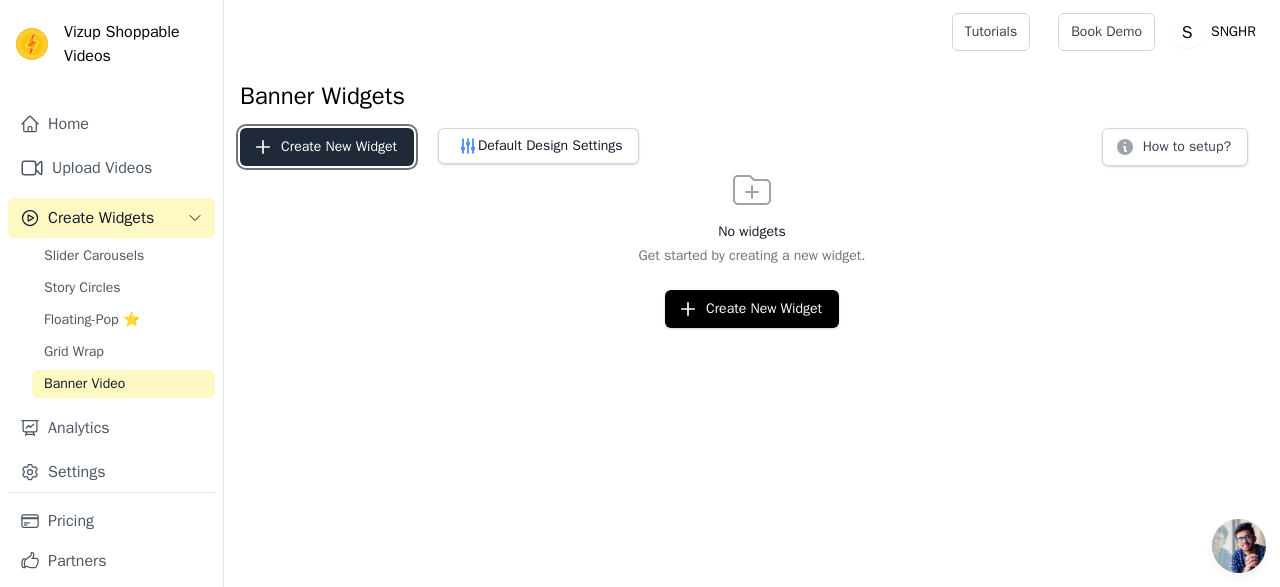 click on "Create New Widget" at bounding box center [327, 147] 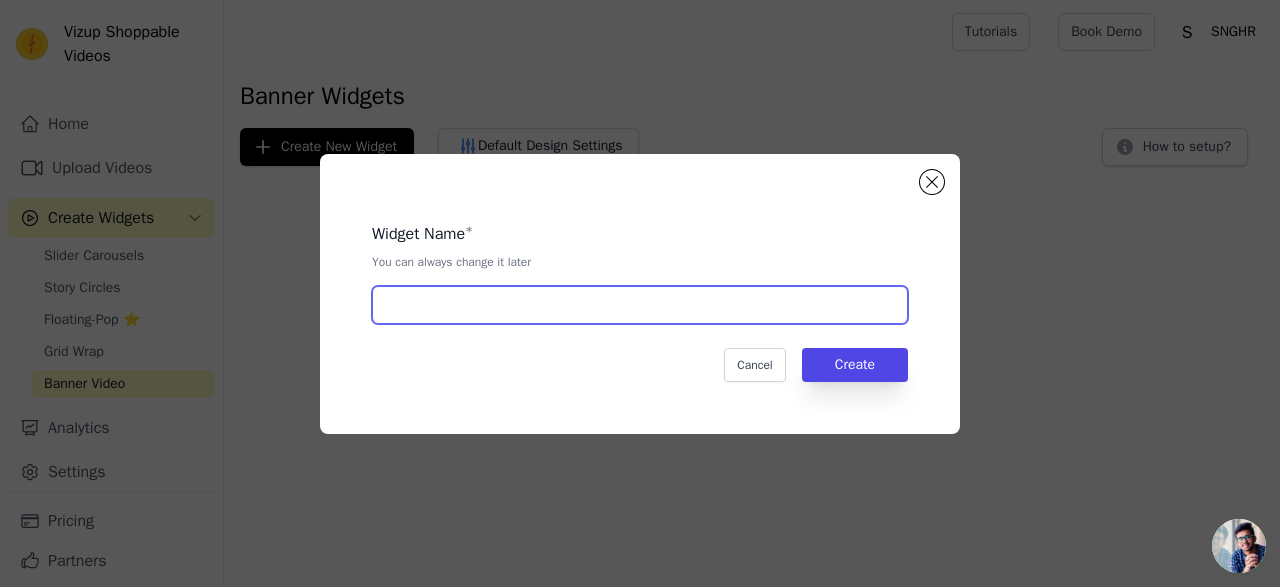 click at bounding box center (640, 305) 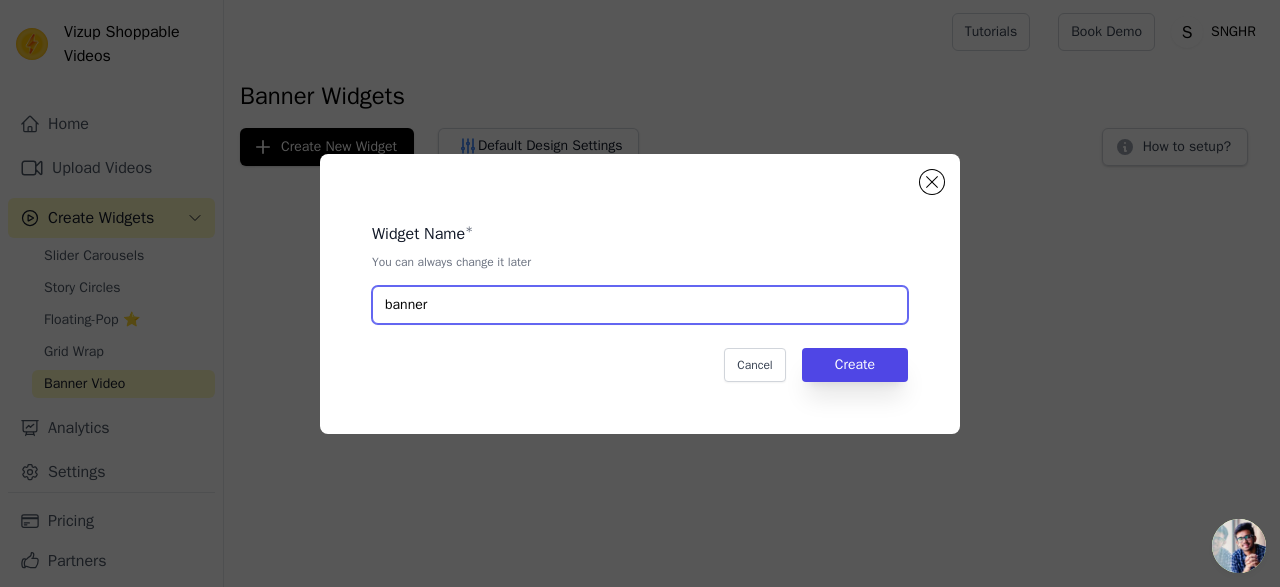 type on "banner" 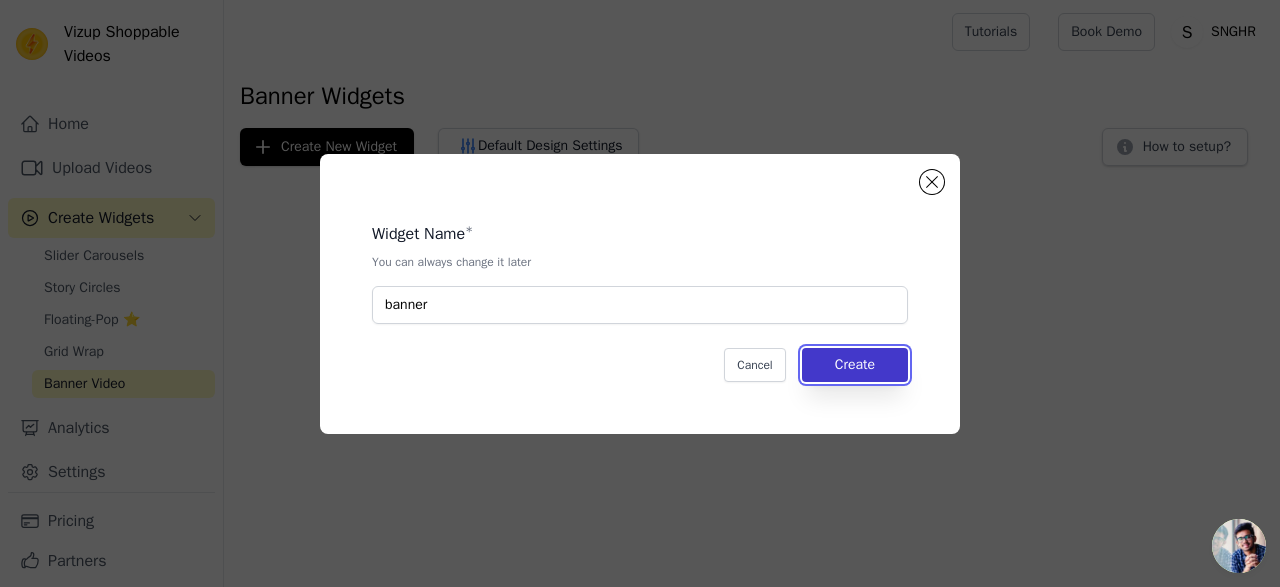 click on "Create" at bounding box center (855, 365) 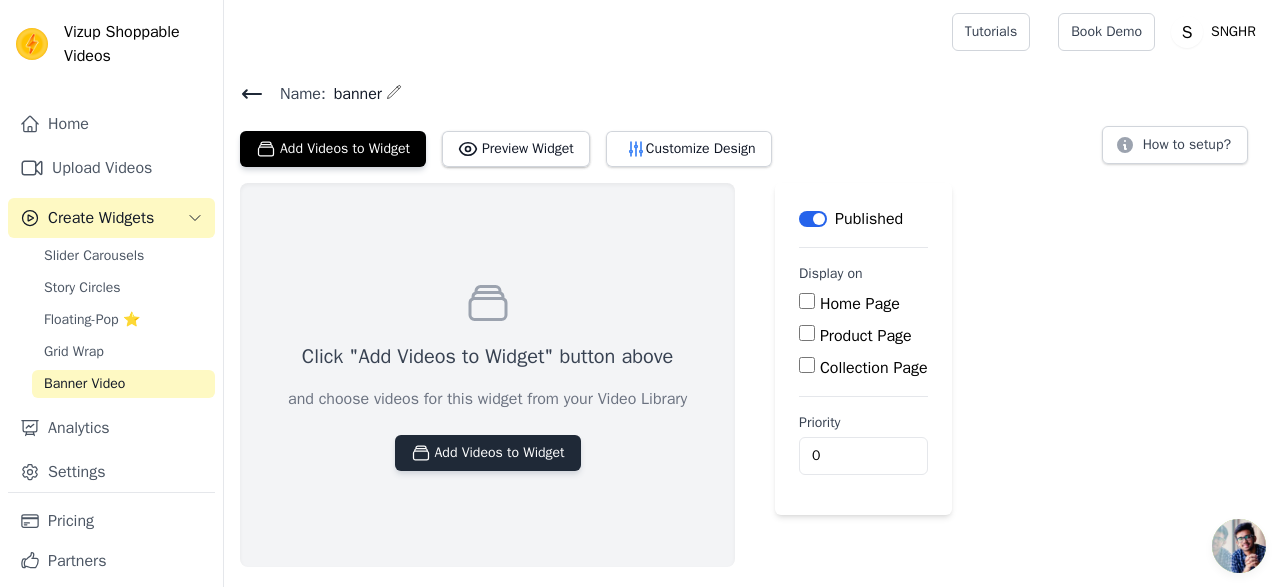 click on "Add Videos to Widget" at bounding box center [488, 453] 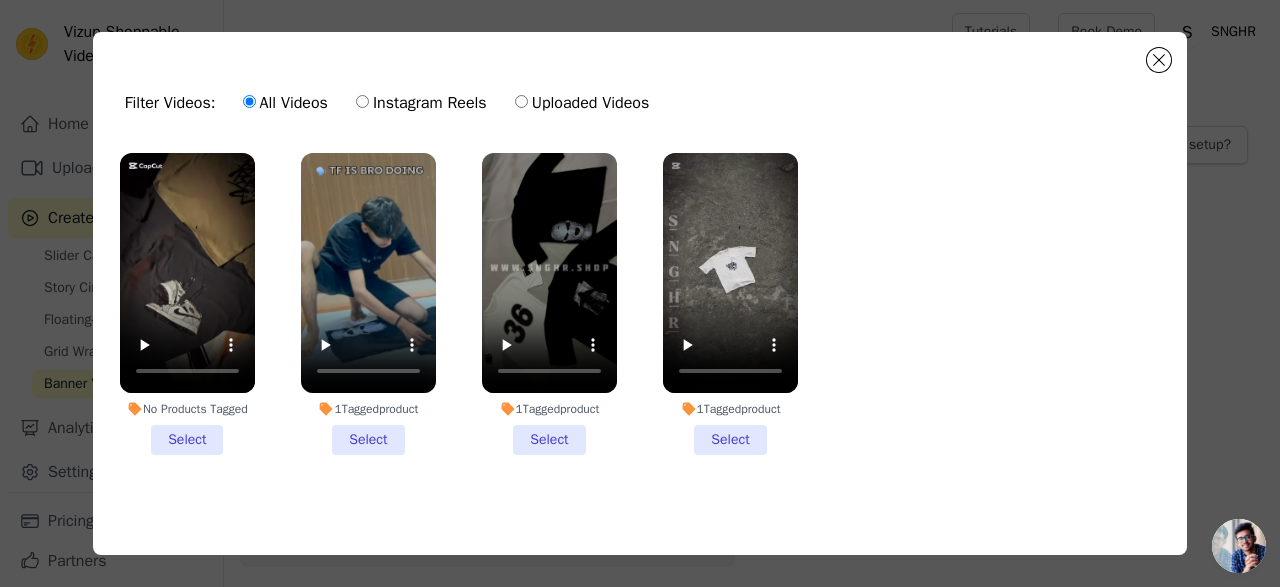 click on "Filter Videos:
All Videos
Instagram Reels
Uploaded Videos" at bounding box center (640, 103) 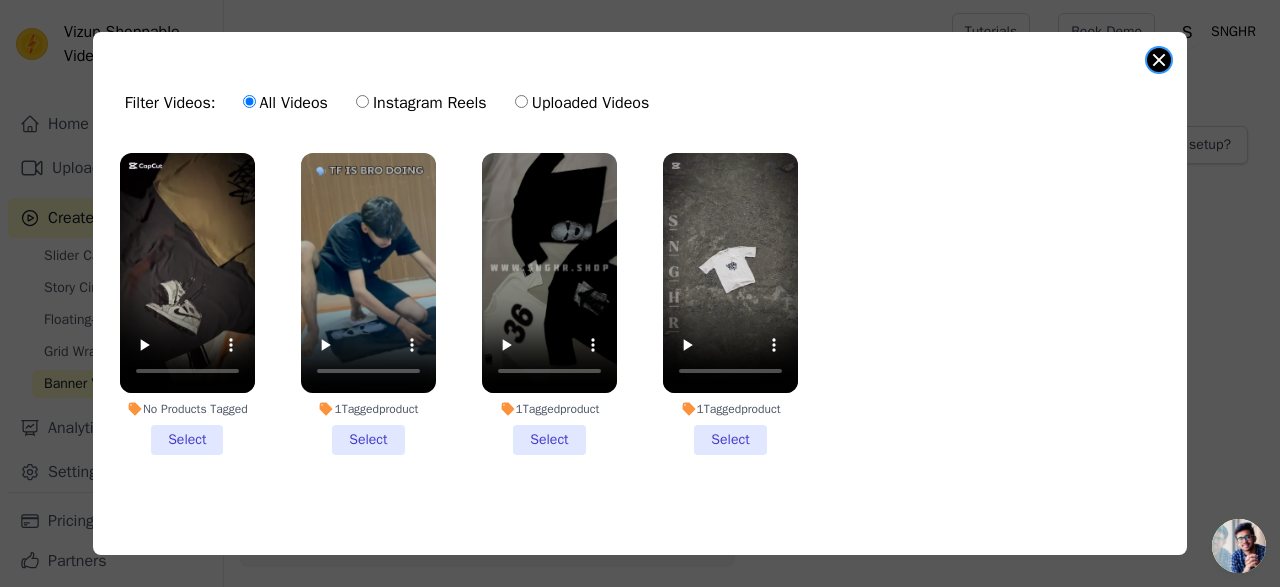 click at bounding box center [1159, 60] 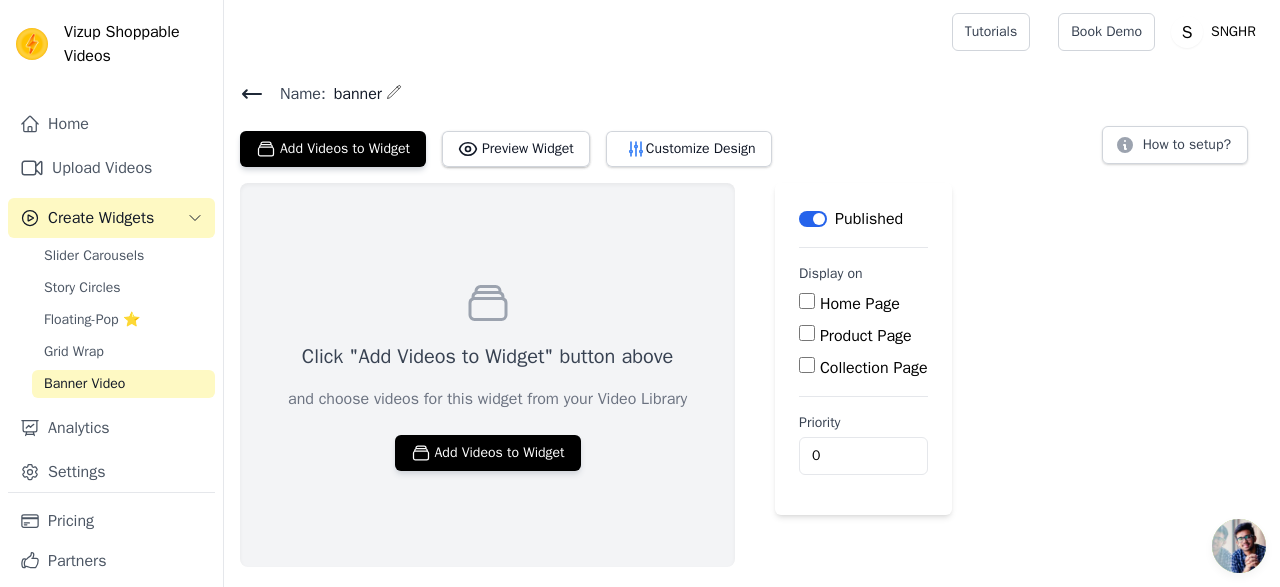click on "Name:   banner
Add Videos to Widget
Preview Widget       Customize Design
How to setup?         Click "Add Videos to Widget" button above   and choose videos for this widget from your Video Library
Add Videos to Widget   Label     Published     Display on     Home Page     Product Page       Collection Page       Priority   0" at bounding box center [752, 323] 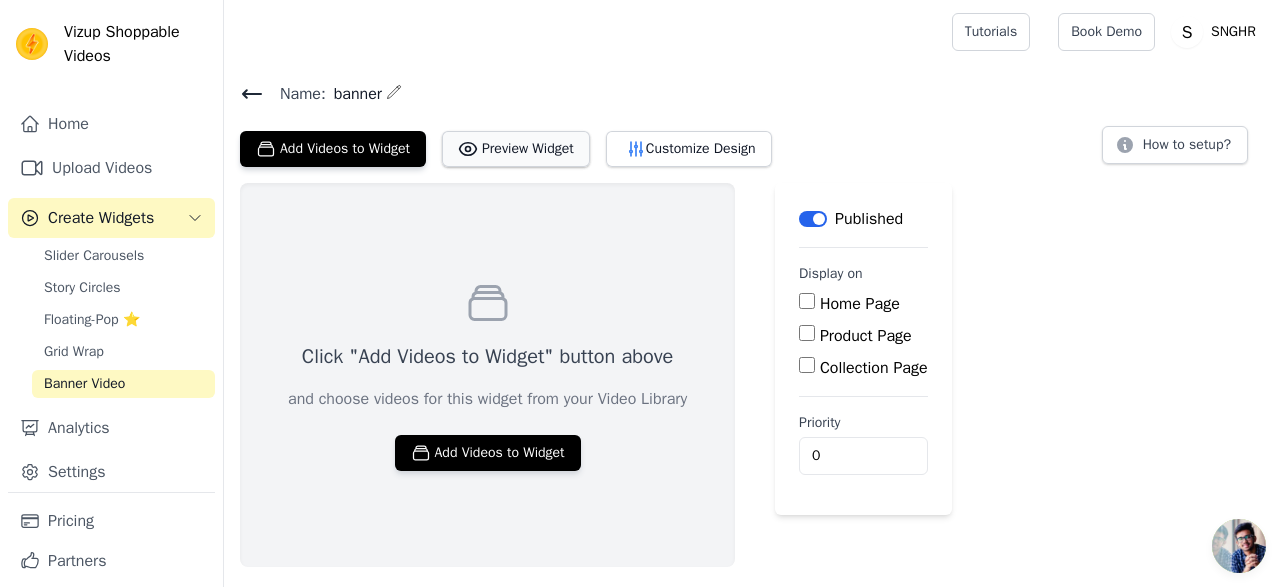 click on "Preview Widget" at bounding box center [516, 149] 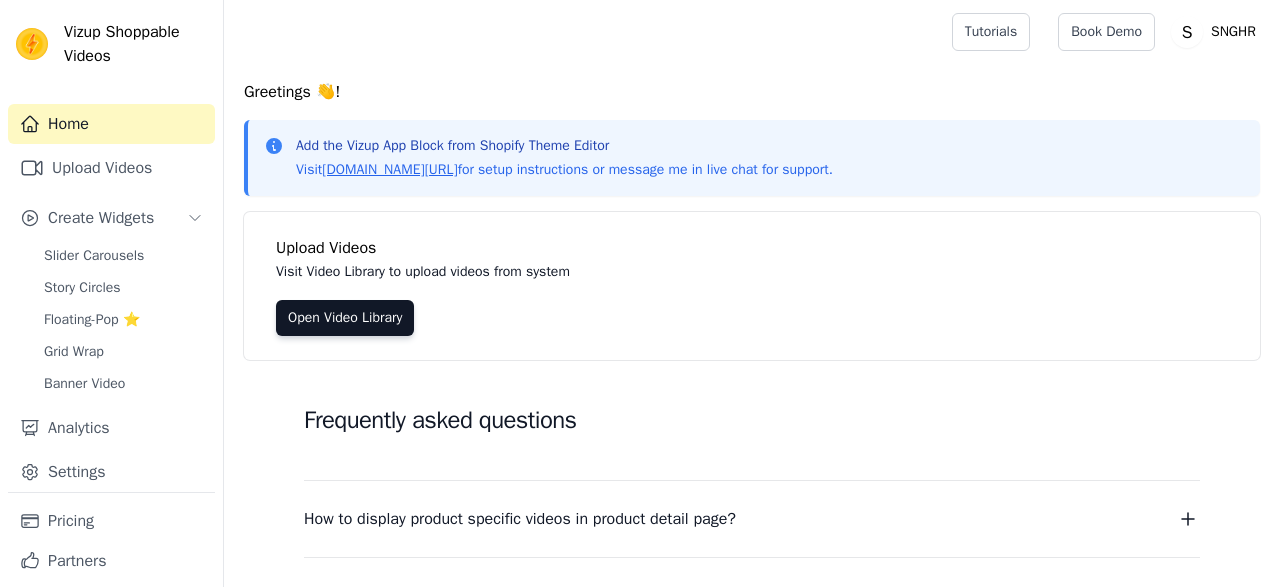 scroll, scrollTop: 0, scrollLeft: 0, axis: both 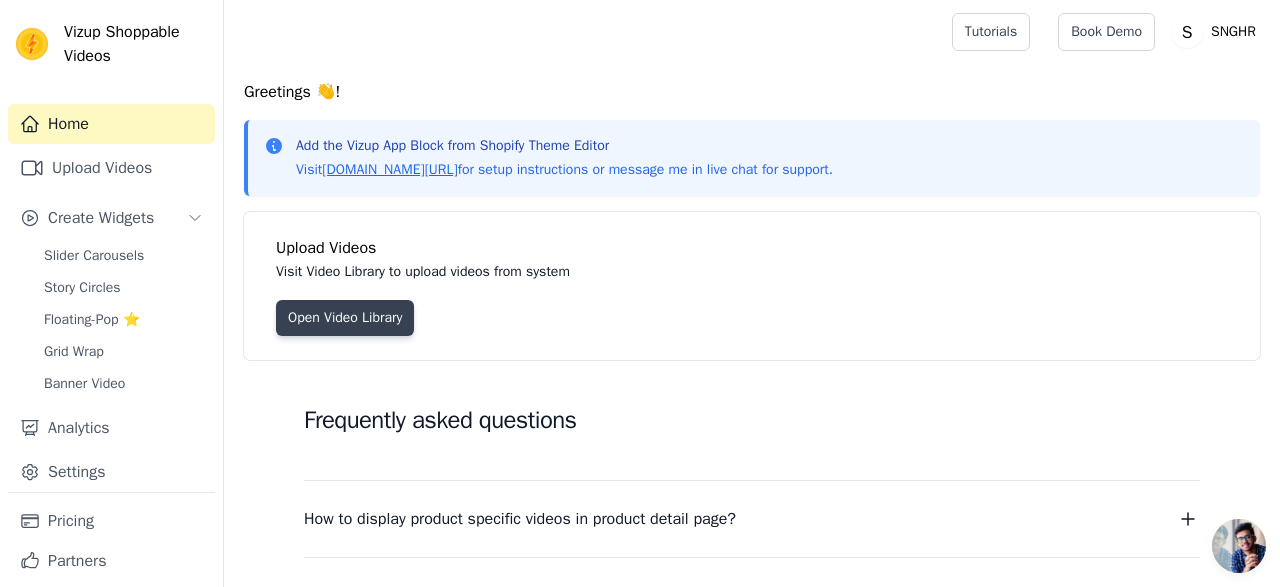 click on "Open Video Library" at bounding box center [345, 318] 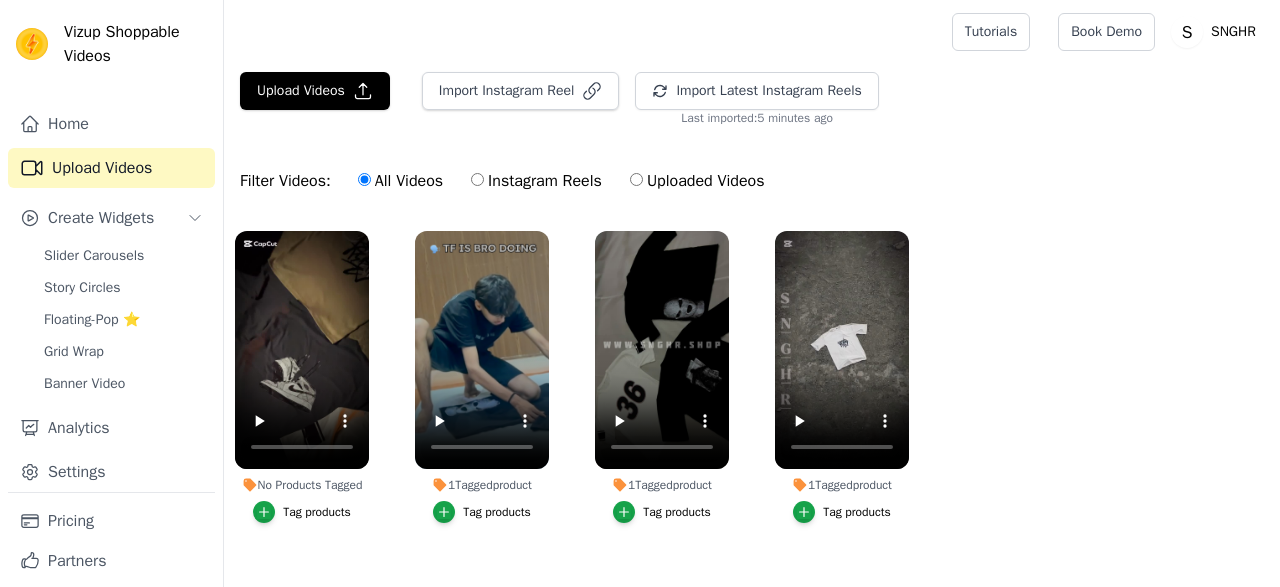 scroll, scrollTop: 0, scrollLeft: 0, axis: both 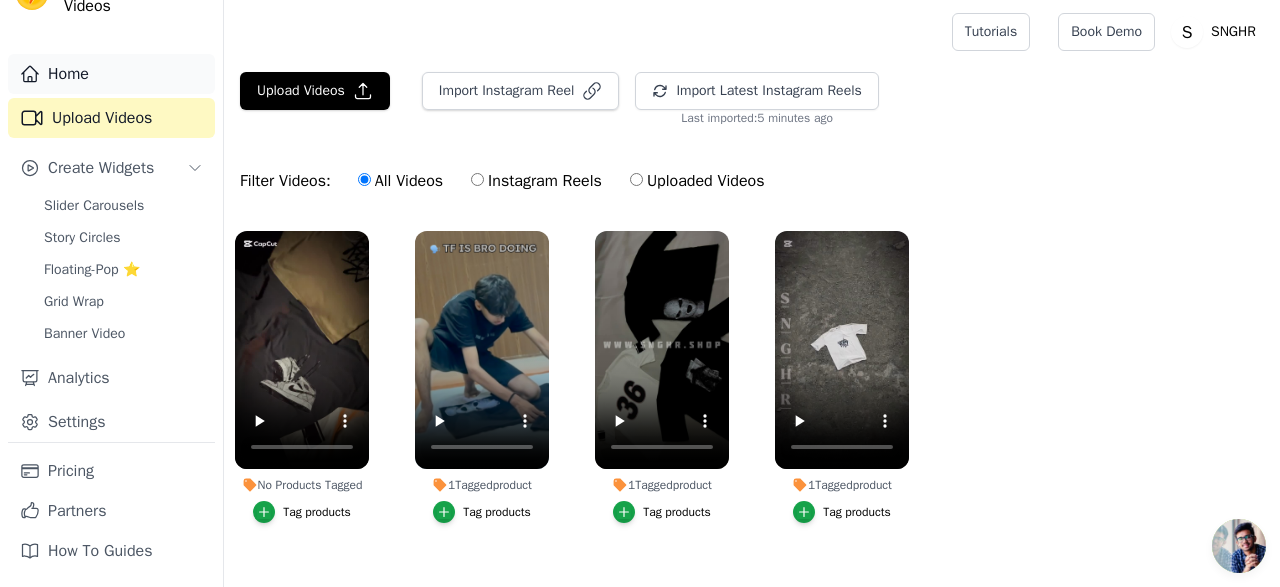click on "Home" at bounding box center (111, 74) 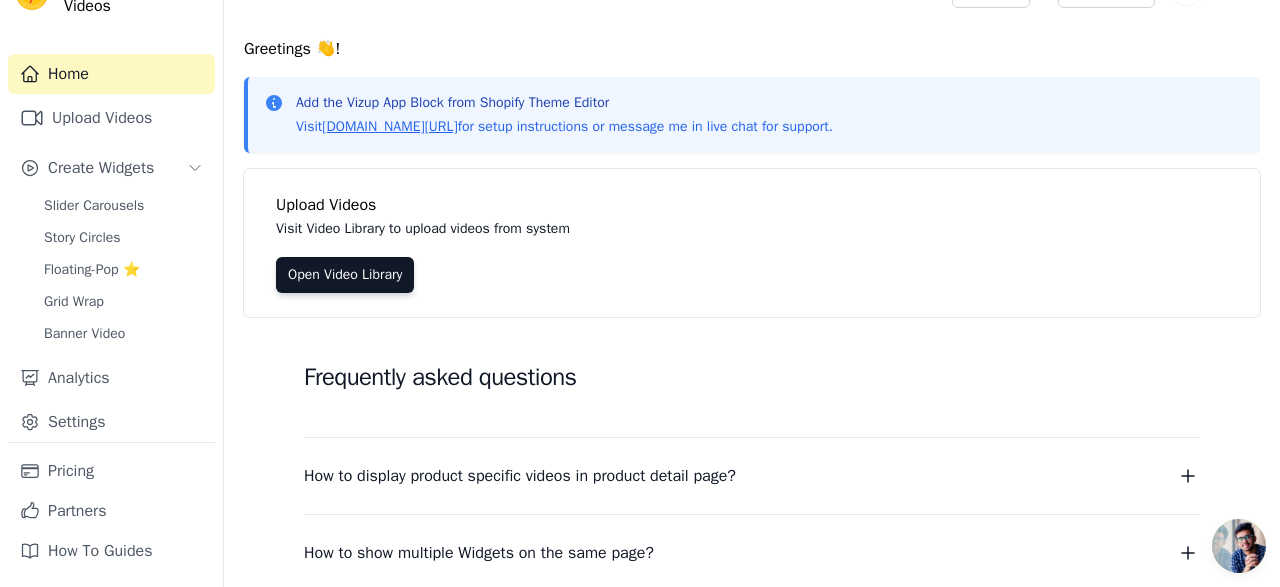 scroll, scrollTop: 0, scrollLeft: 0, axis: both 